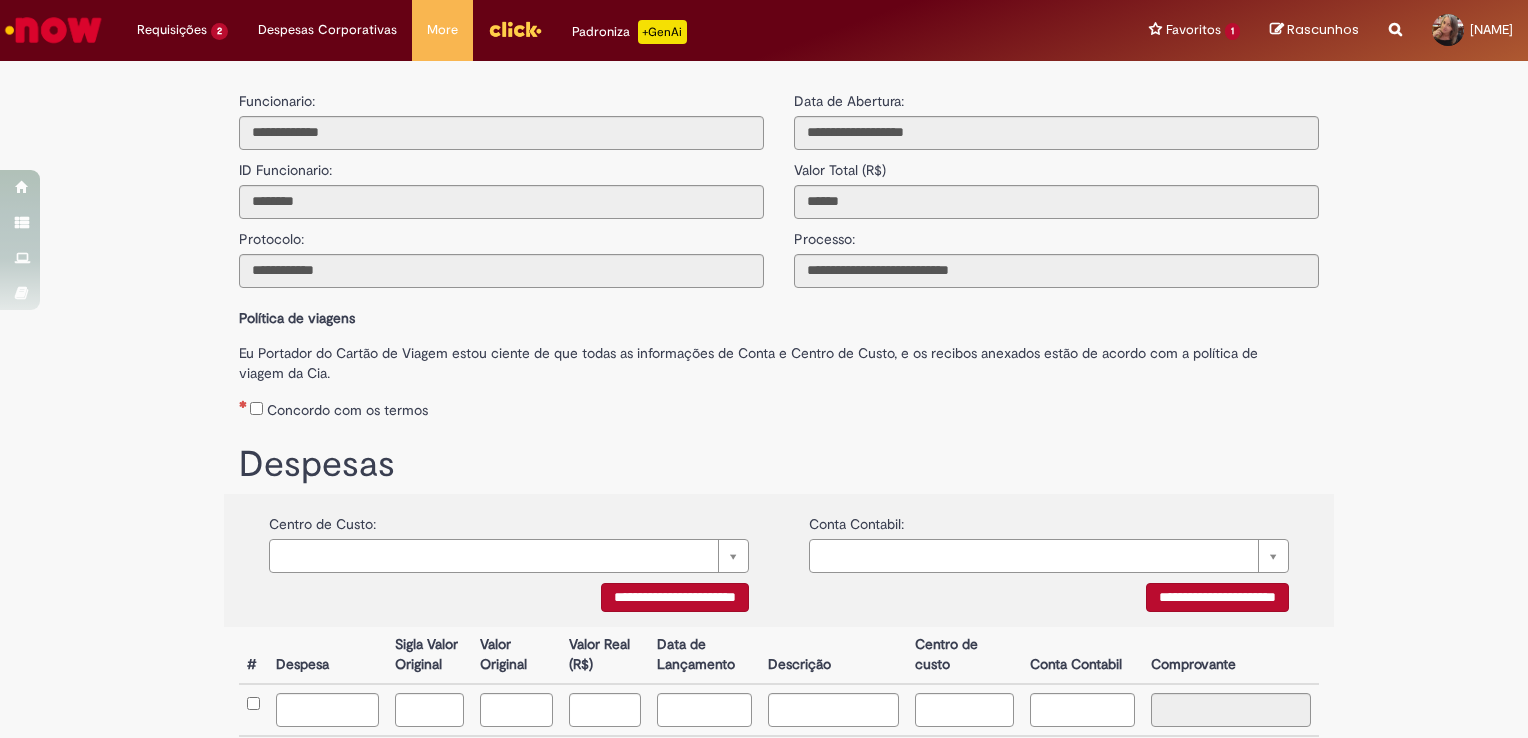 scroll, scrollTop: 0, scrollLeft: 0, axis: both 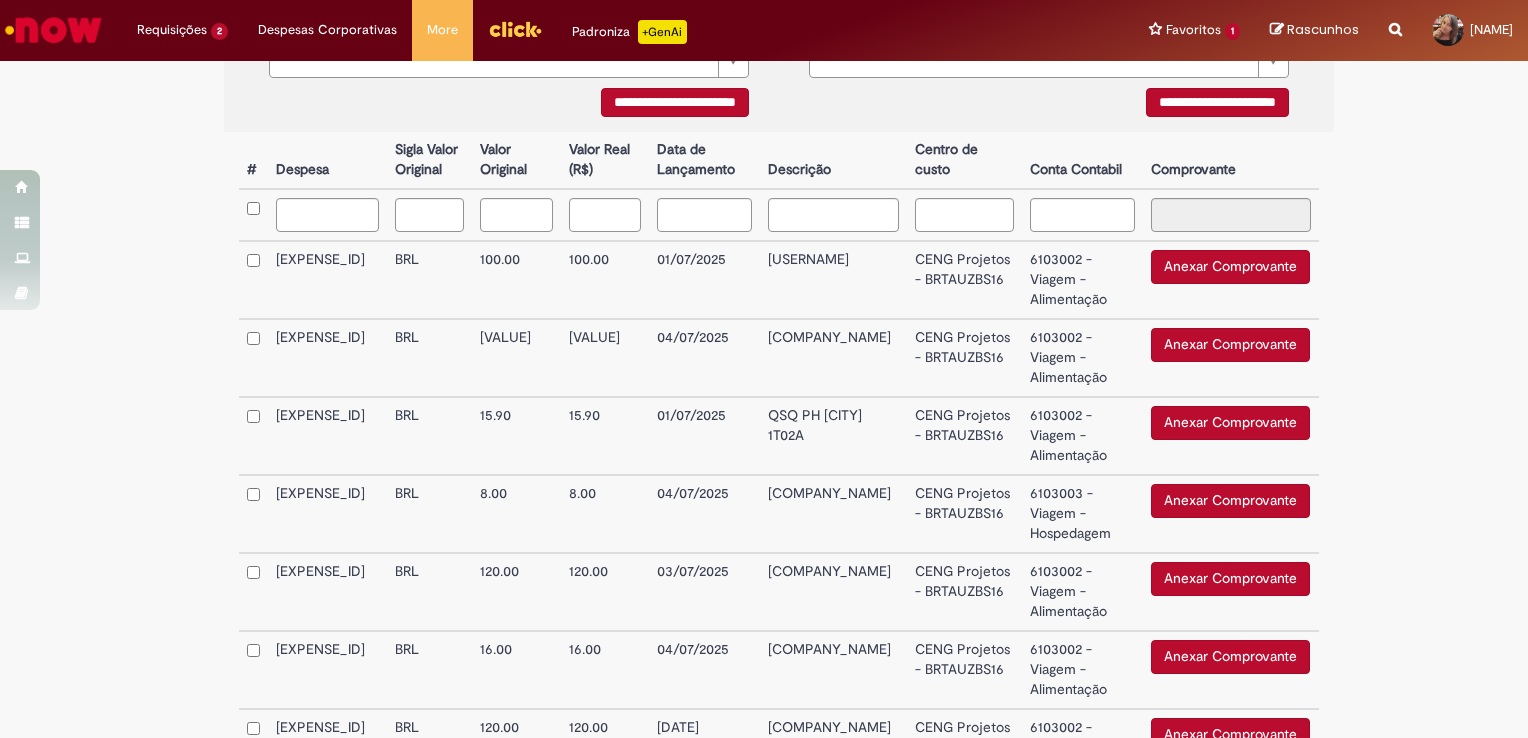 click on "6103002 - Viagem - Alimentação" at bounding box center [1082, 280] 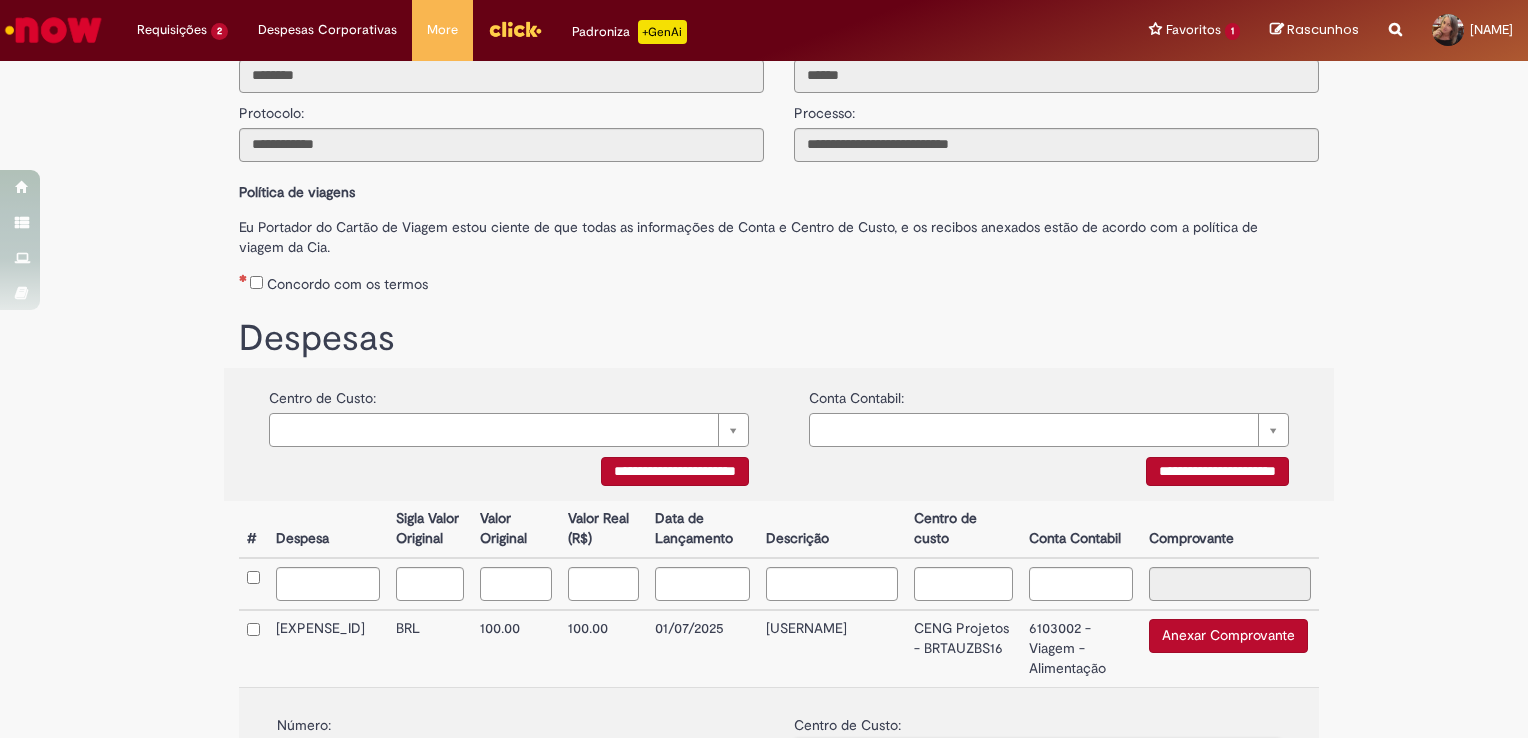 scroll, scrollTop: 95, scrollLeft: 0, axis: vertical 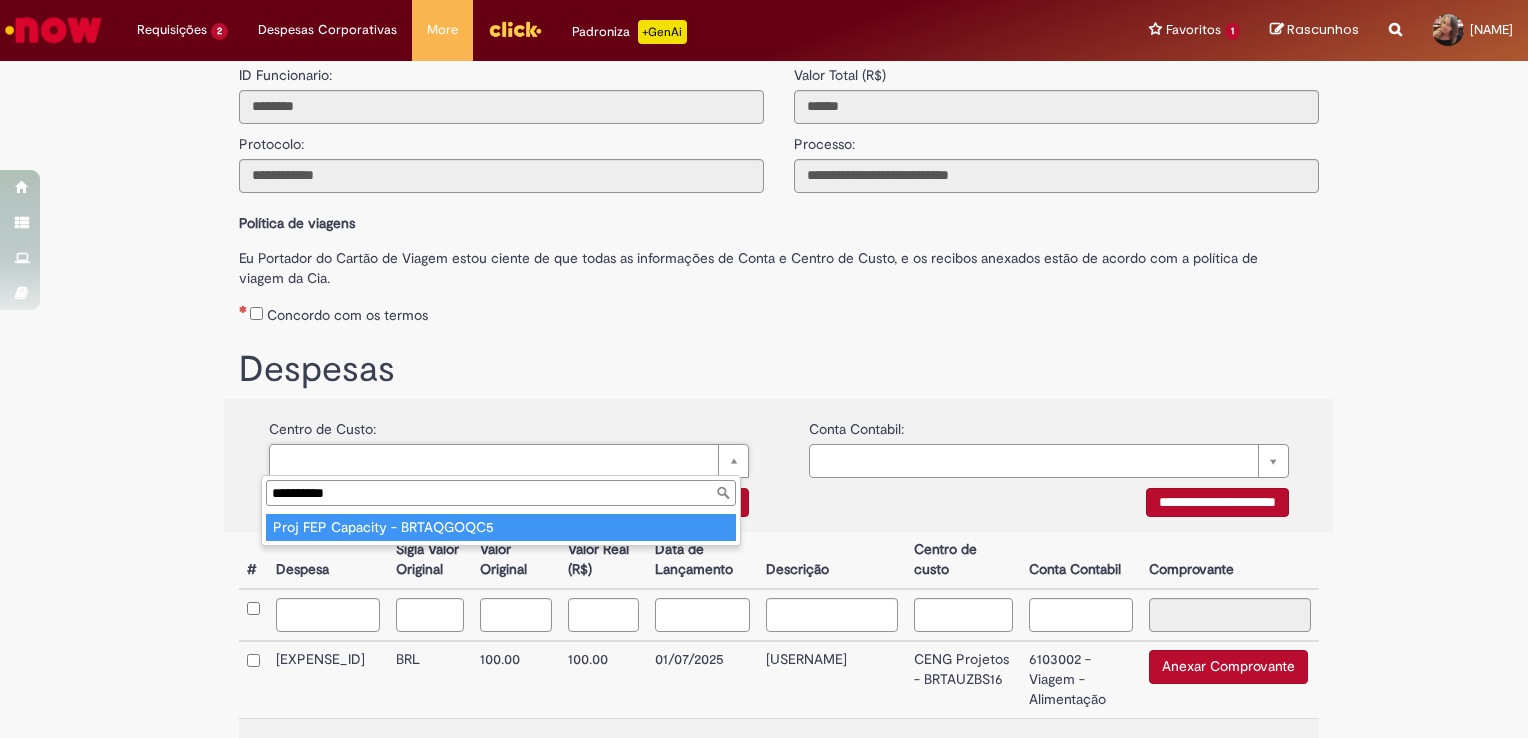 type on "**********" 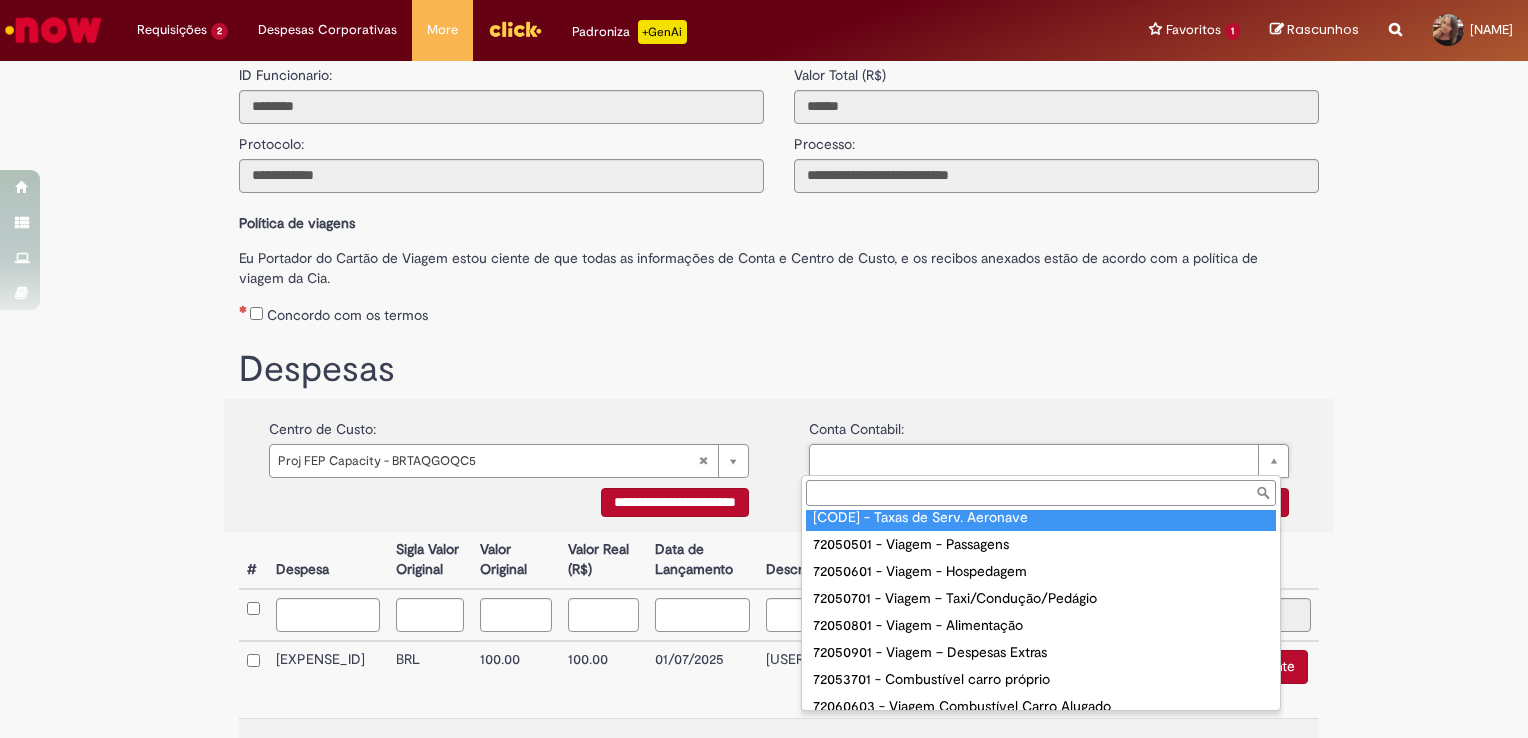 scroll, scrollTop: 100, scrollLeft: 0, axis: vertical 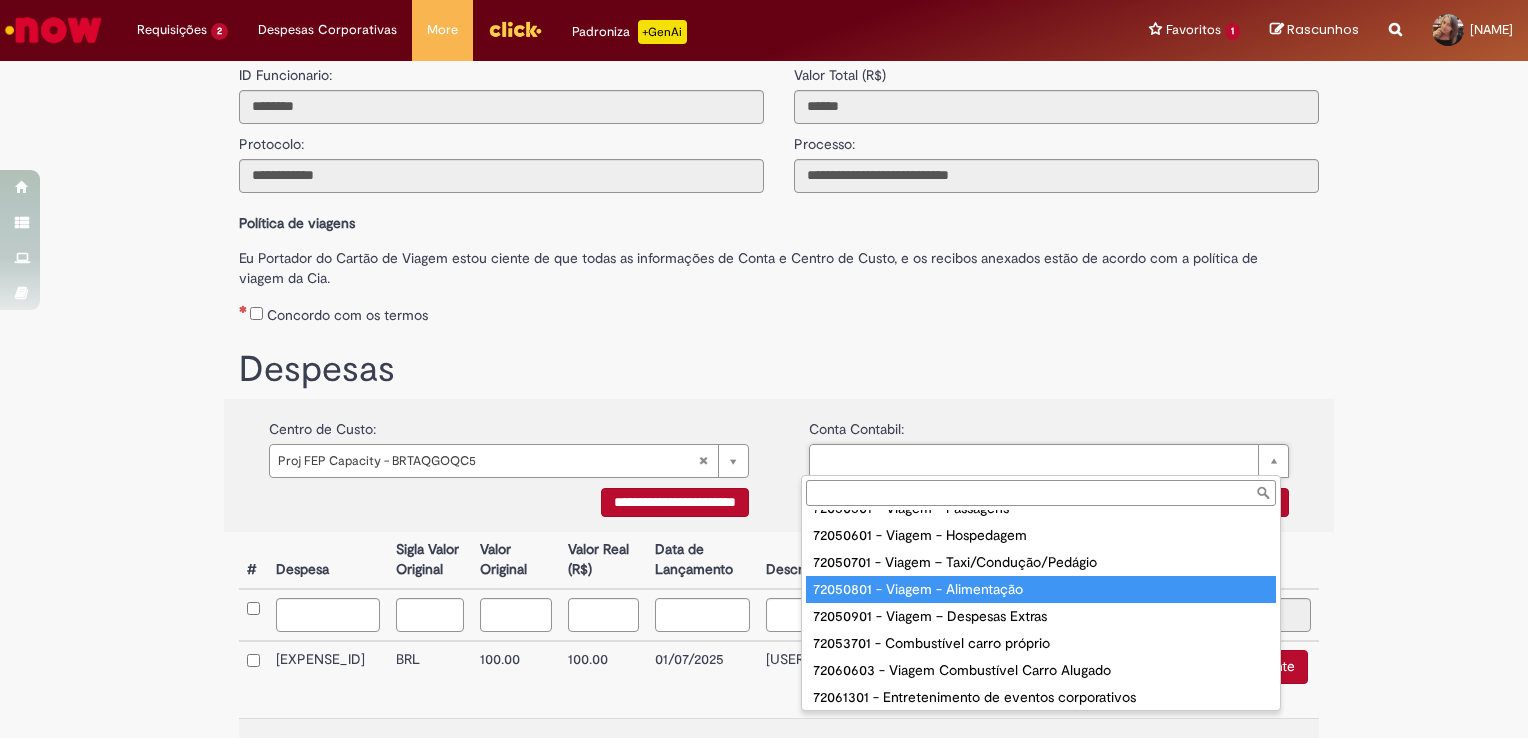 type on "**********" 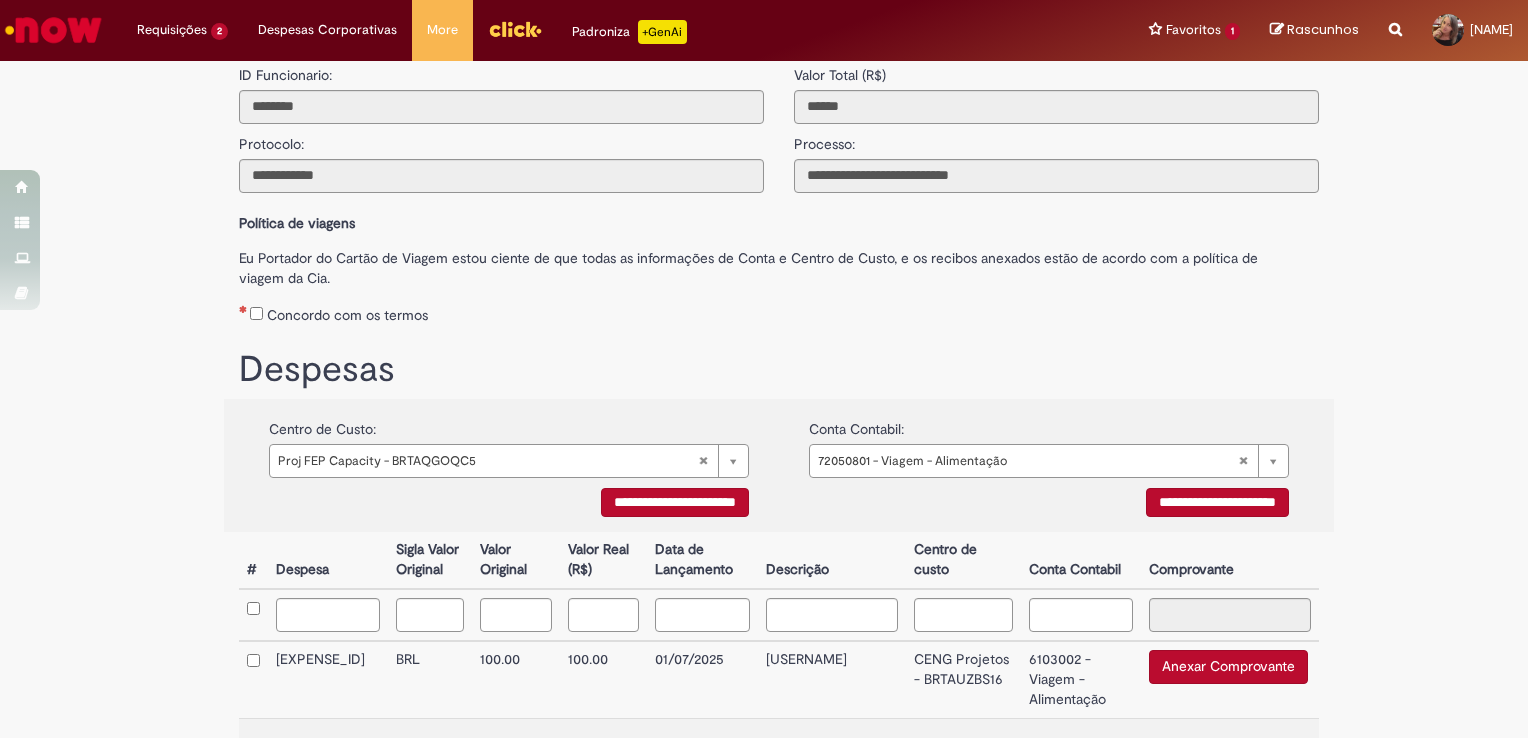 click on "**********" at bounding box center (675, 502) 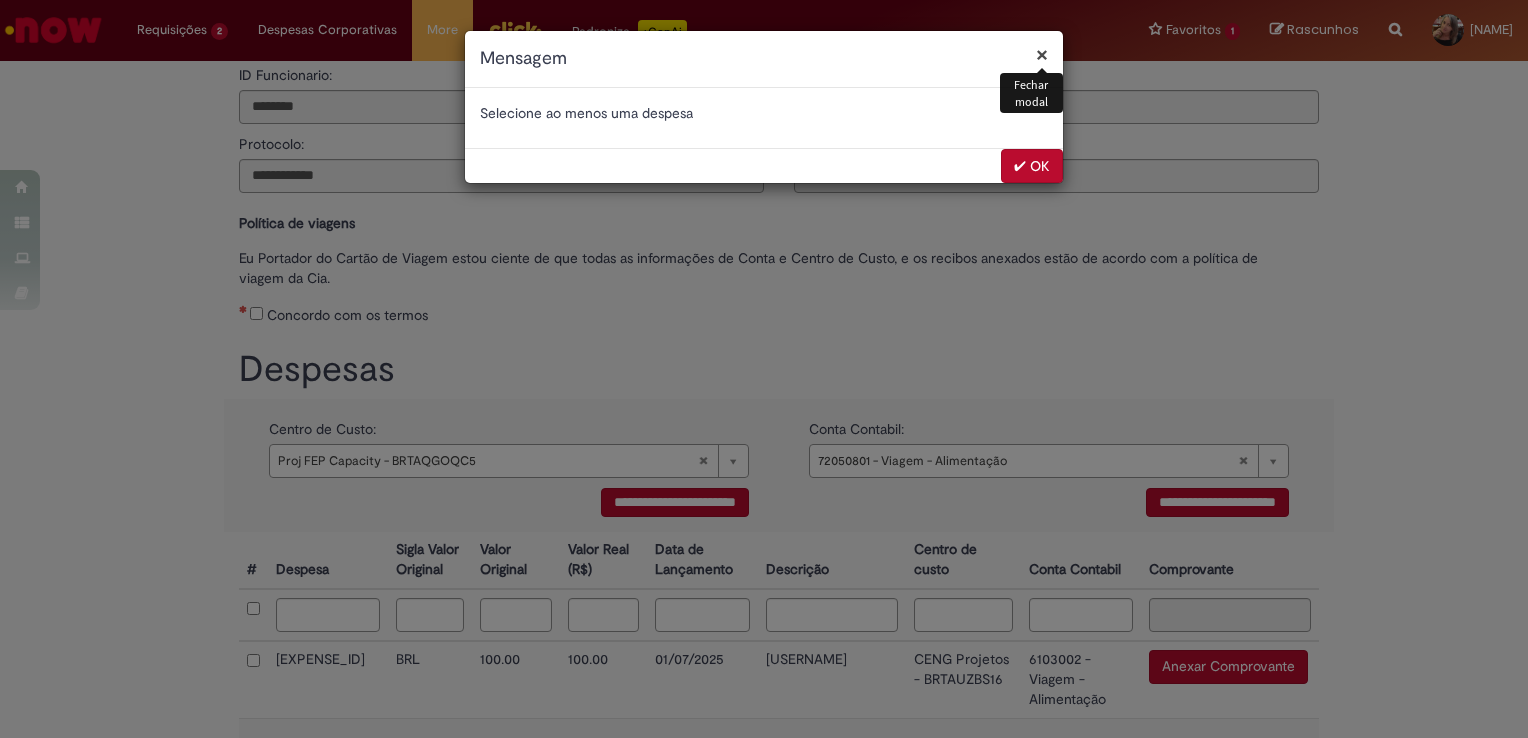 click on "✔ OK" at bounding box center (1032, 166) 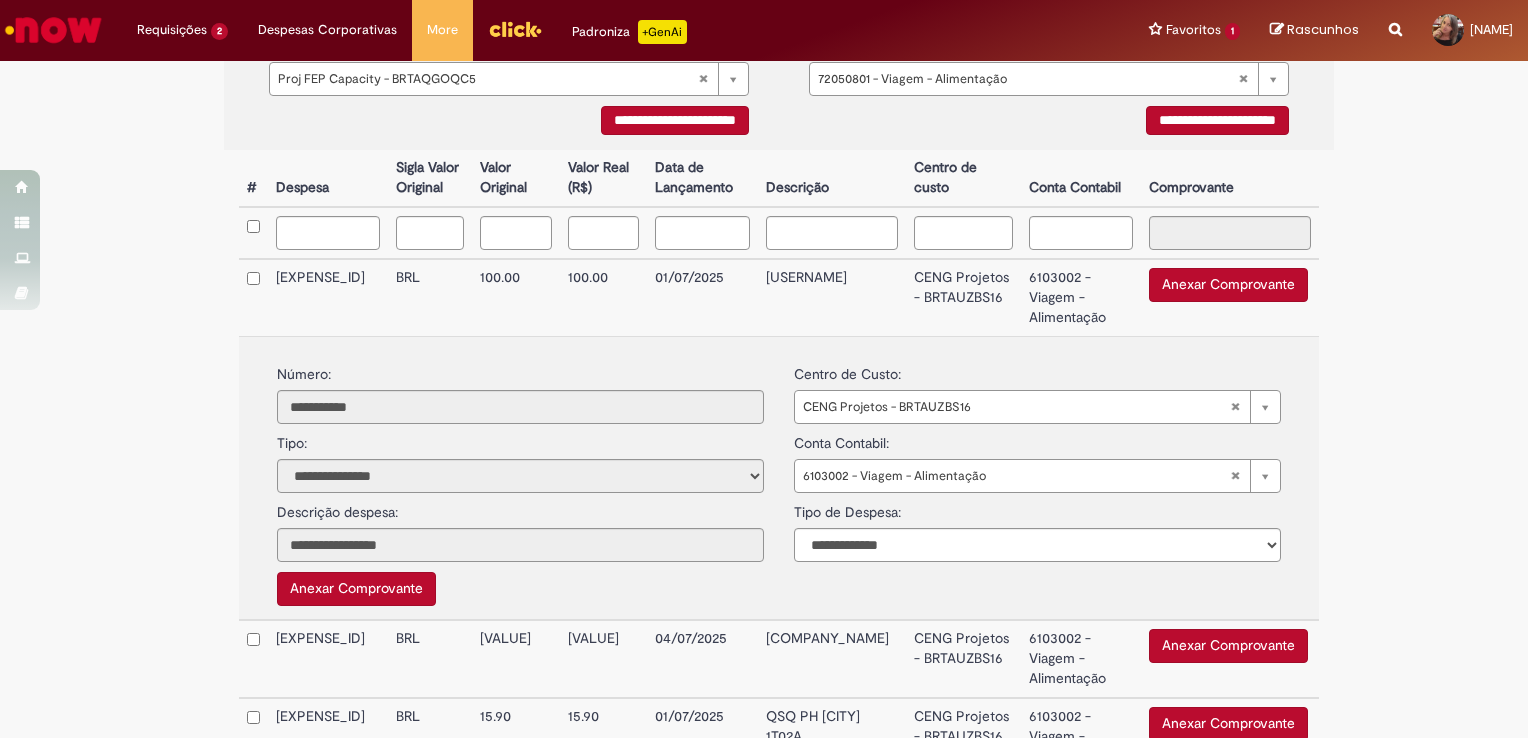 scroll, scrollTop: 277, scrollLeft: 0, axis: vertical 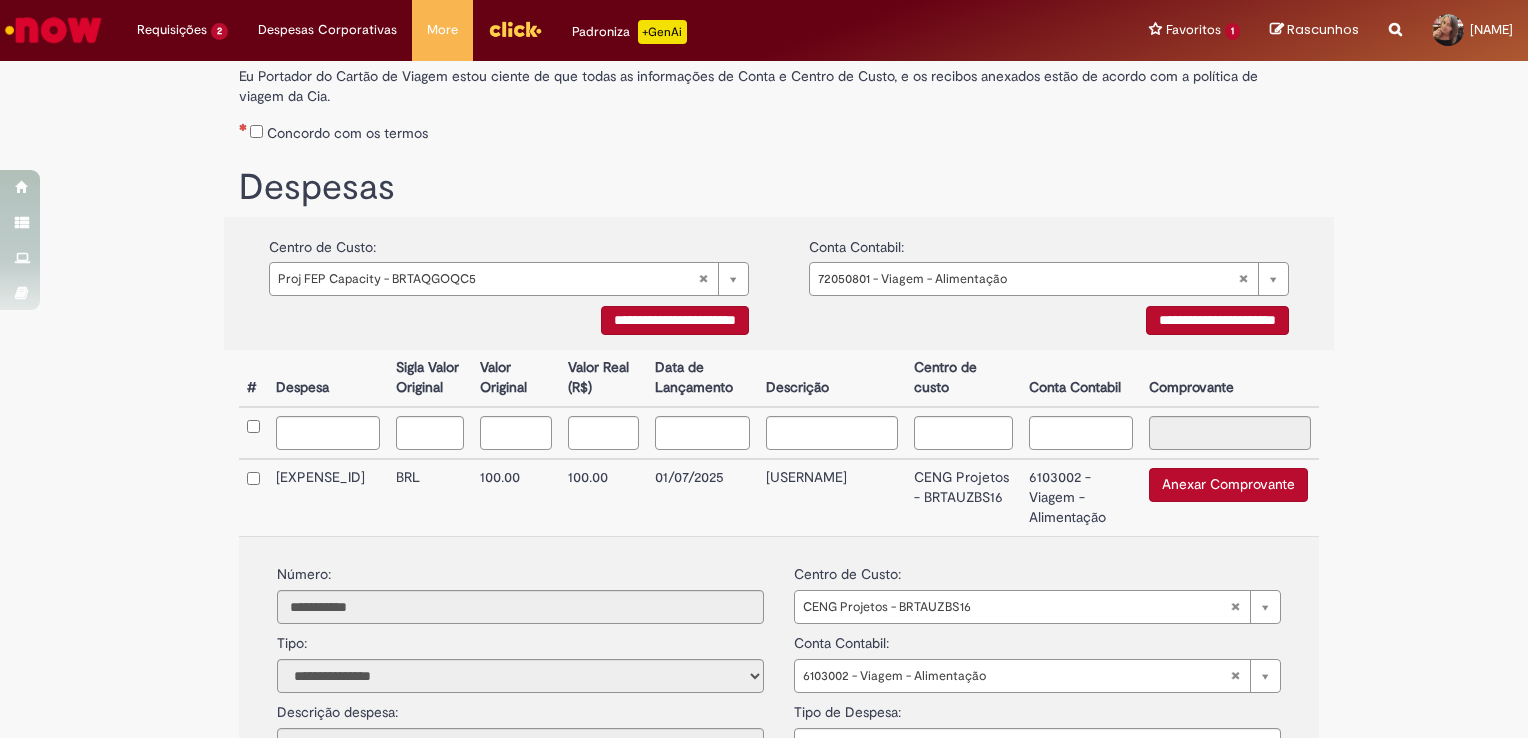 click on "**********" at bounding box center (675, 320) 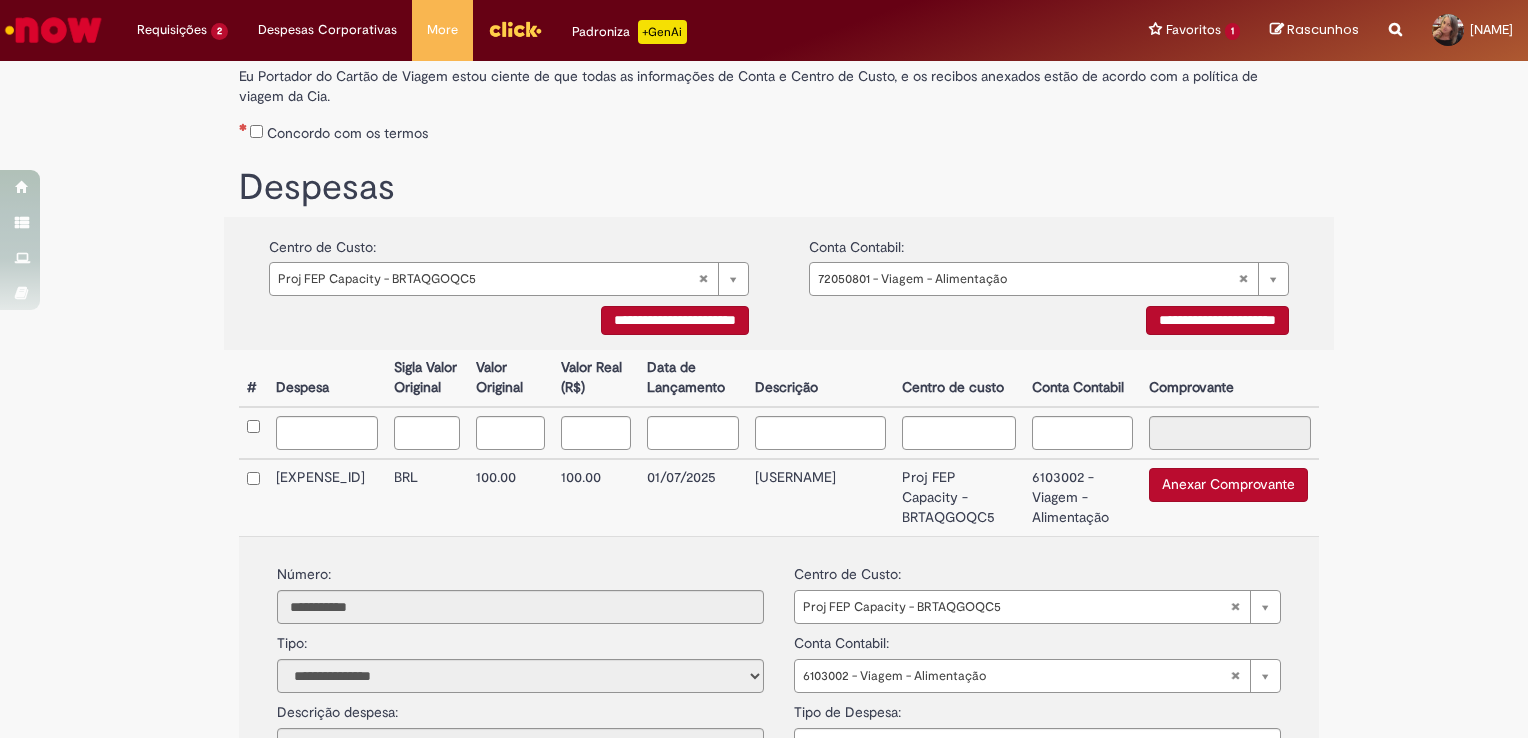click on "**********" at bounding box center [1217, 320] 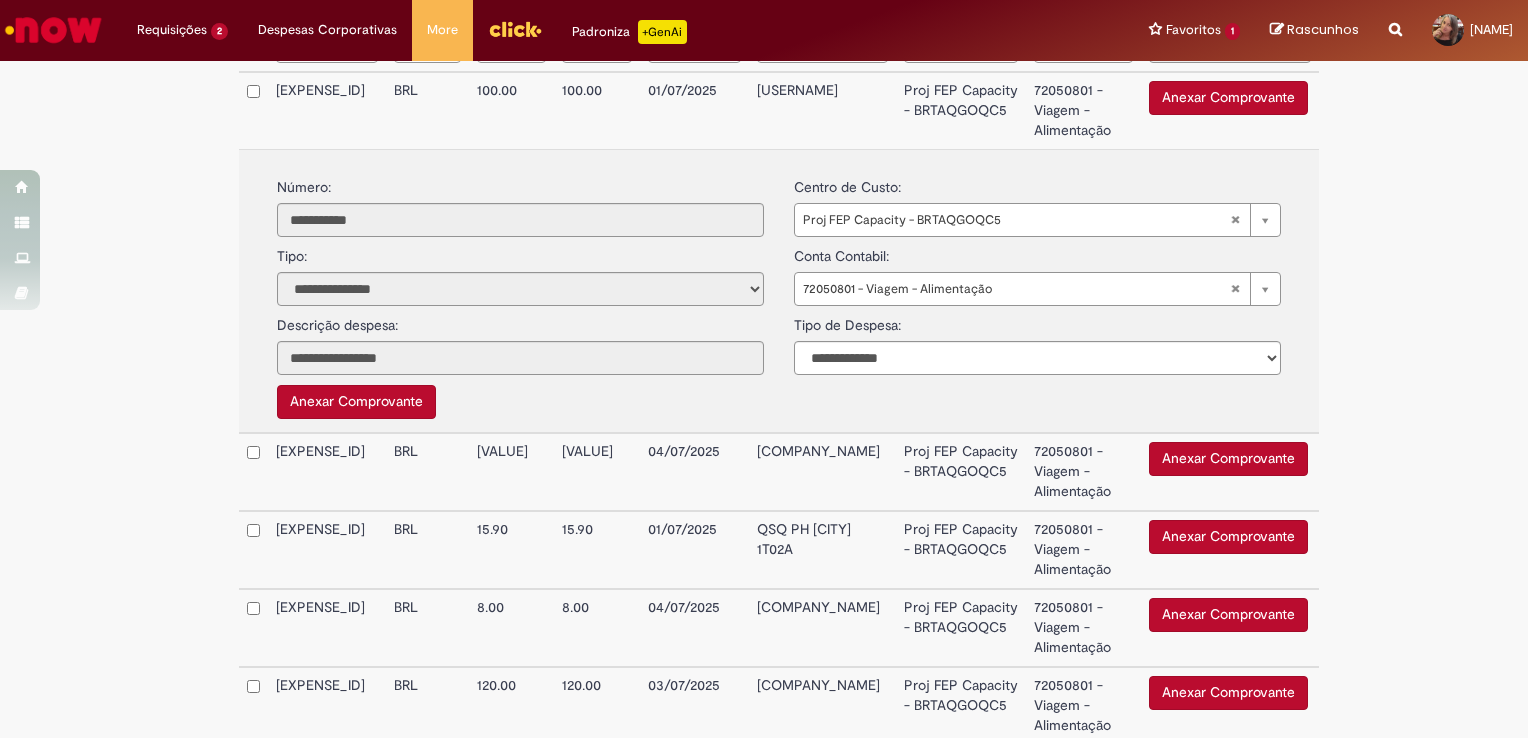 scroll, scrollTop: 677, scrollLeft: 0, axis: vertical 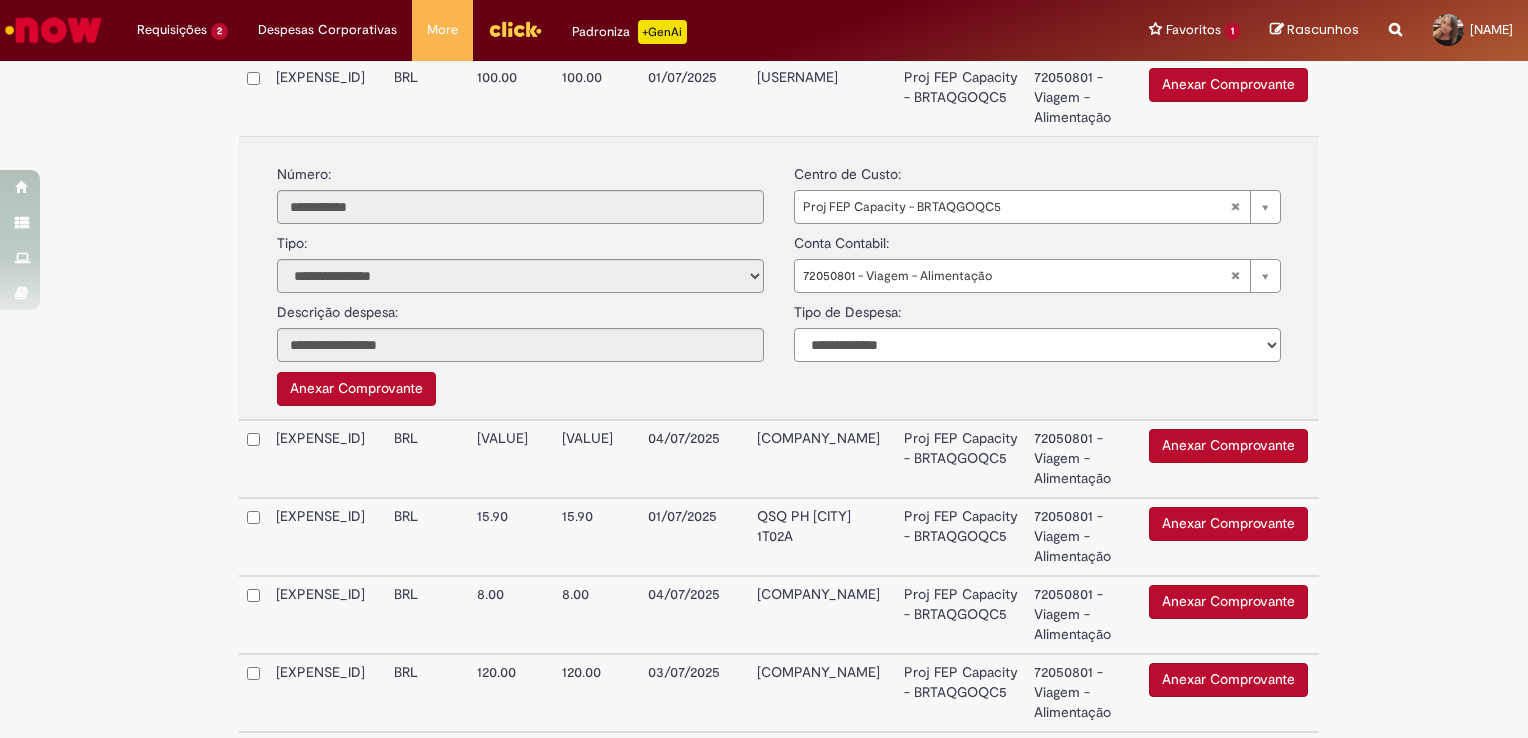 click on "**********" at bounding box center (1037, 345) 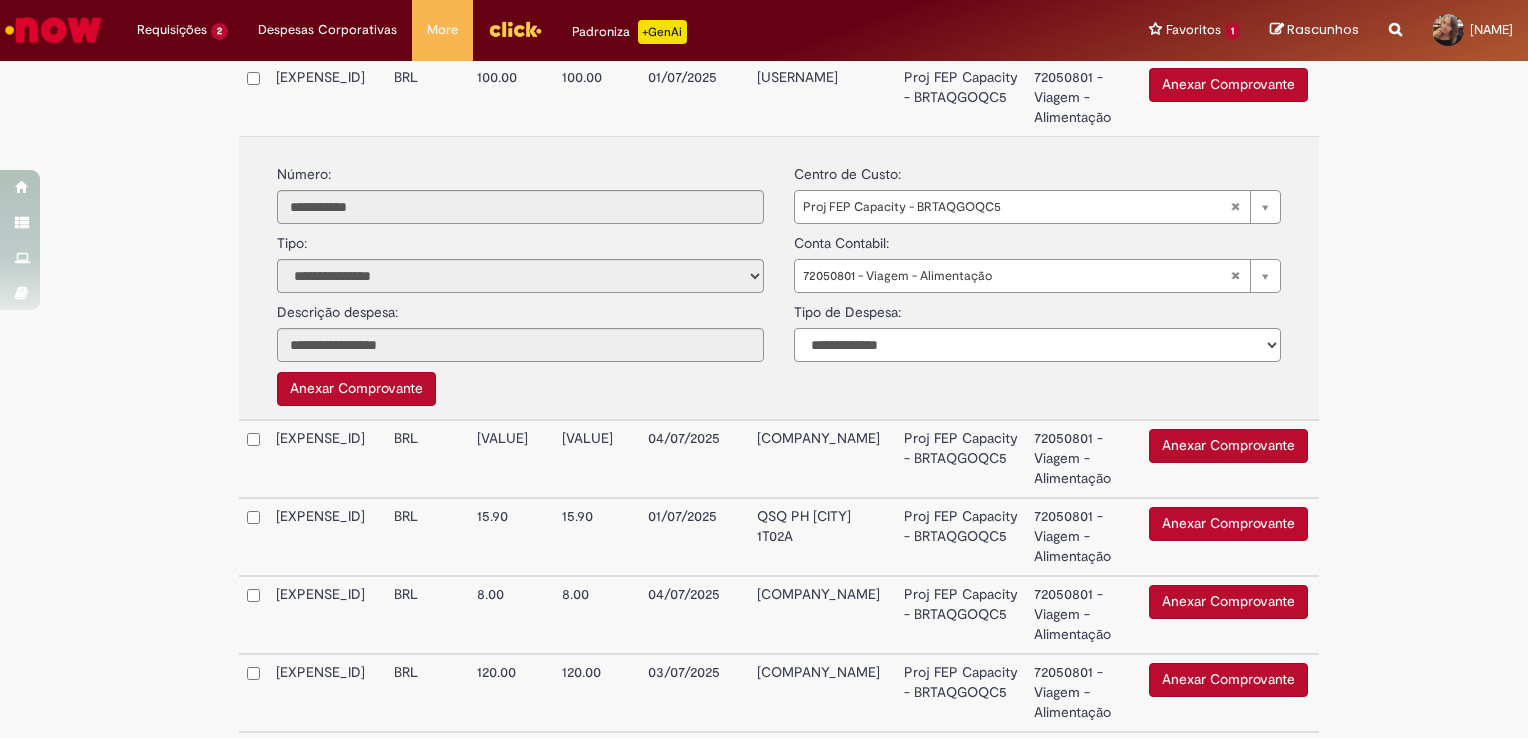 select on "*" 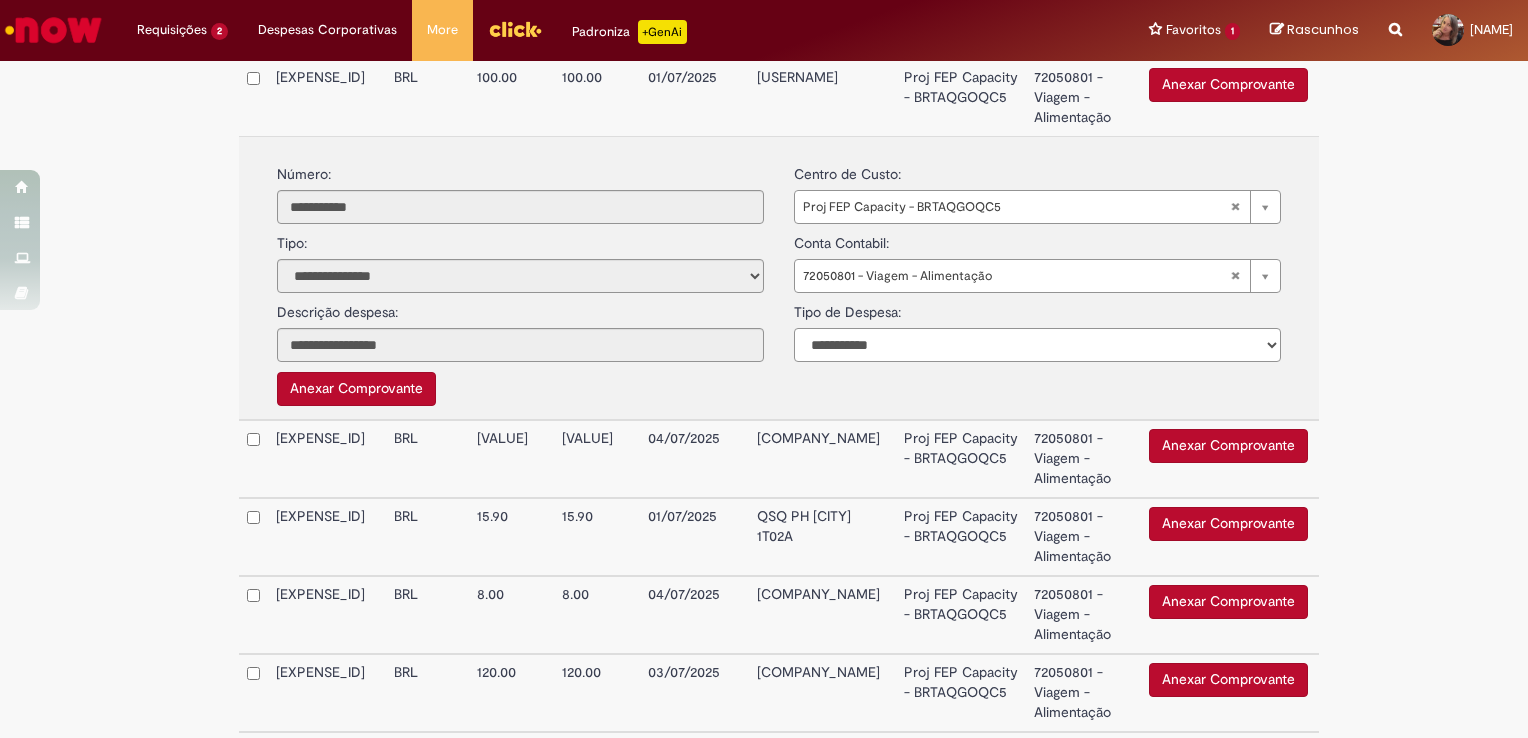 click on "**********" at bounding box center [1037, 345] 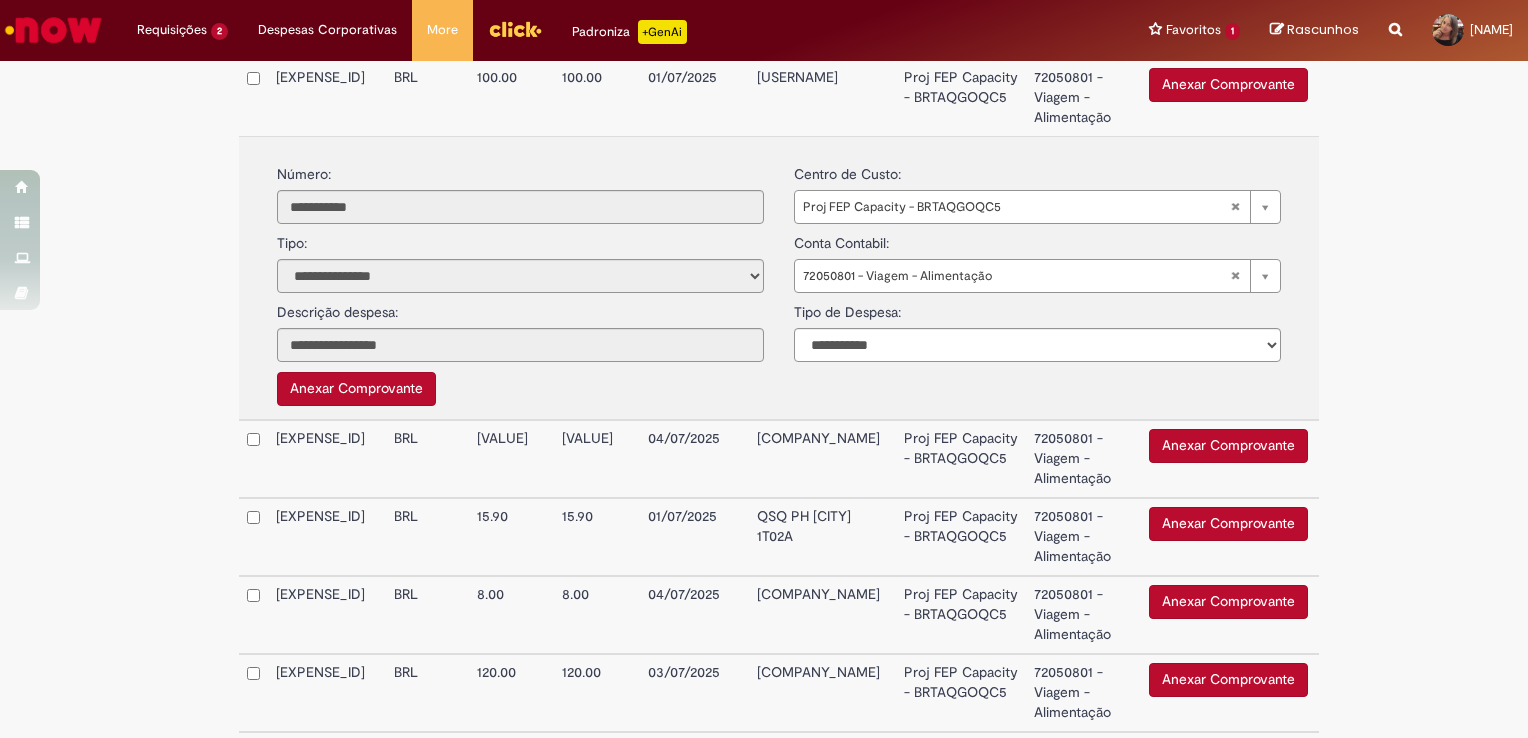 click on "Proj FEP Capacity - BRTAQGOQC5" at bounding box center [961, 459] 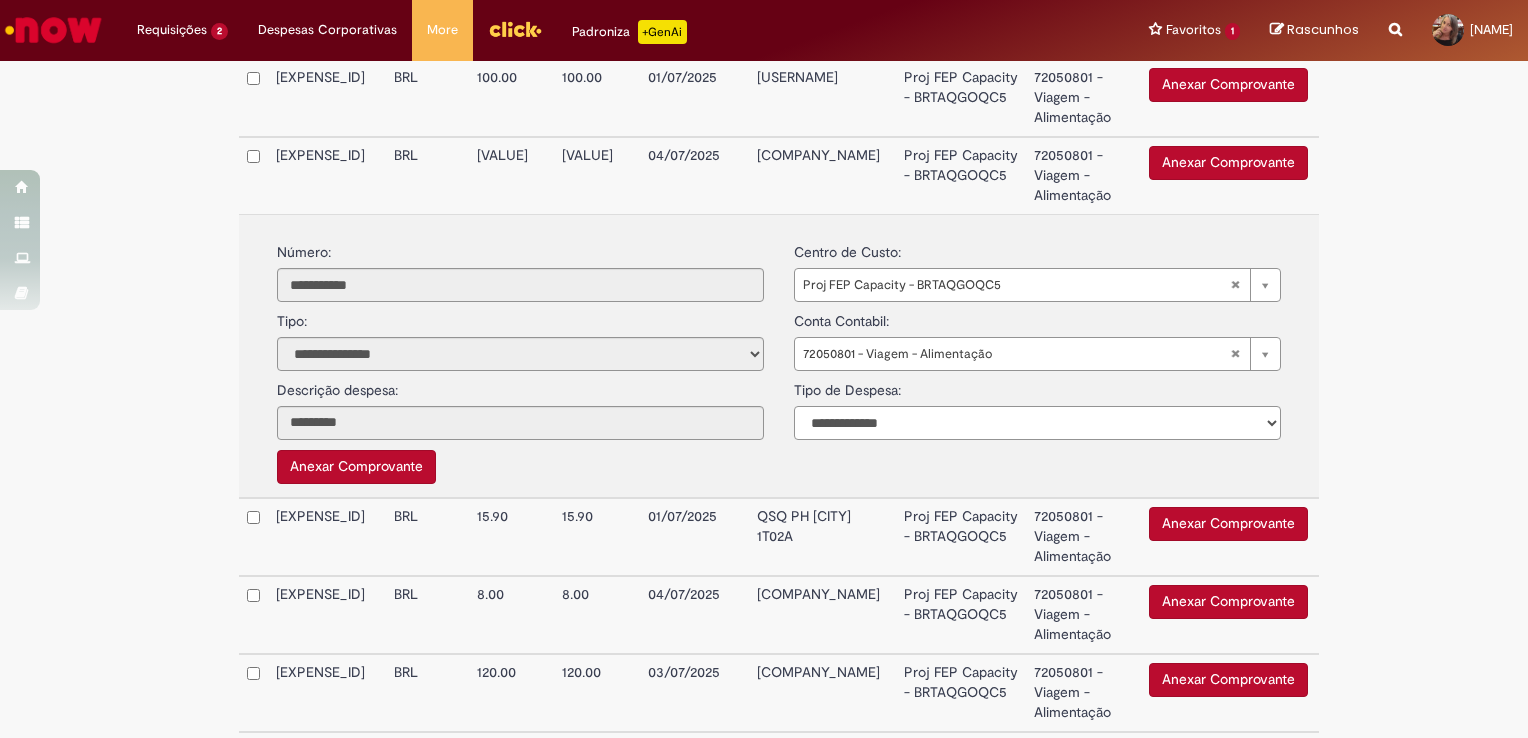click on "**********" at bounding box center (1037, 423) 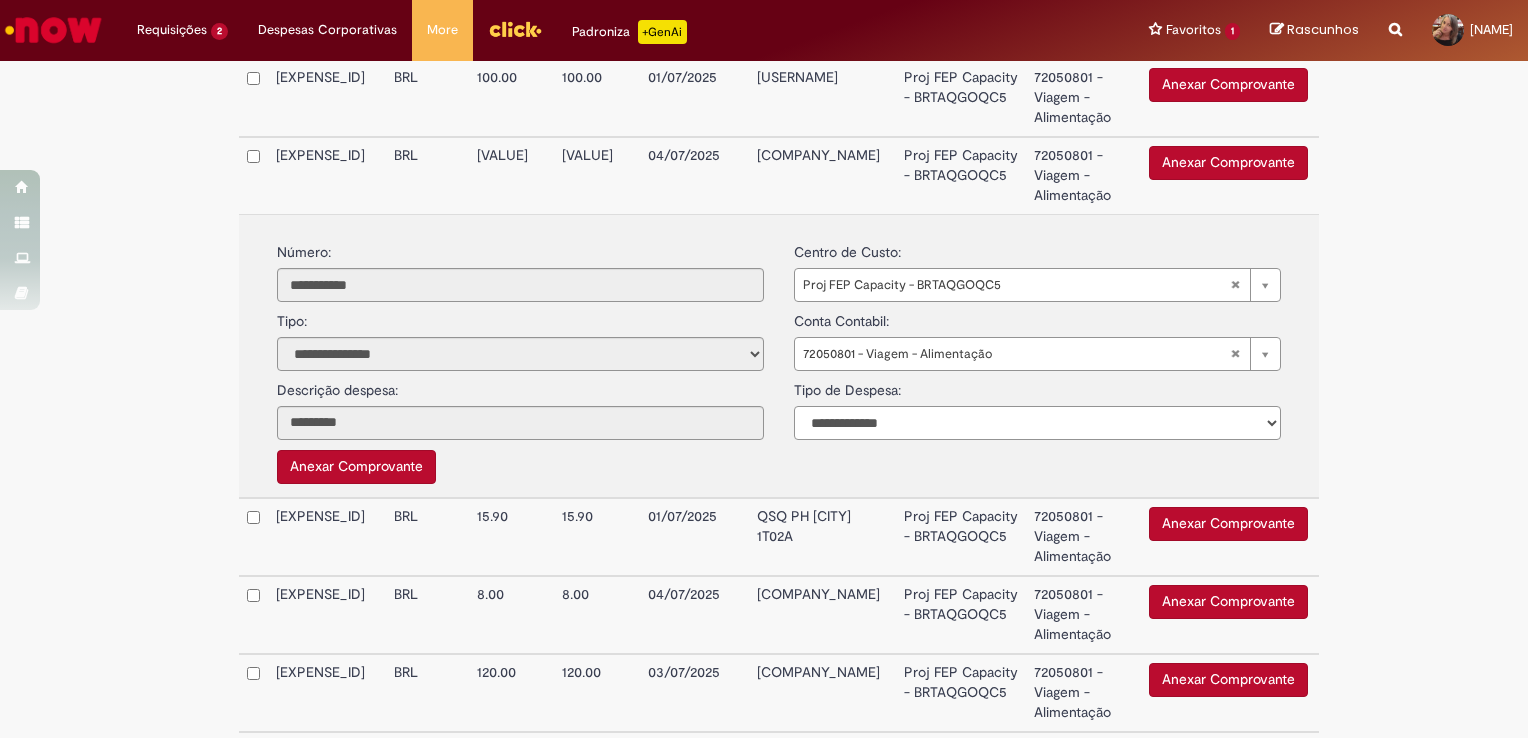 select on "*" 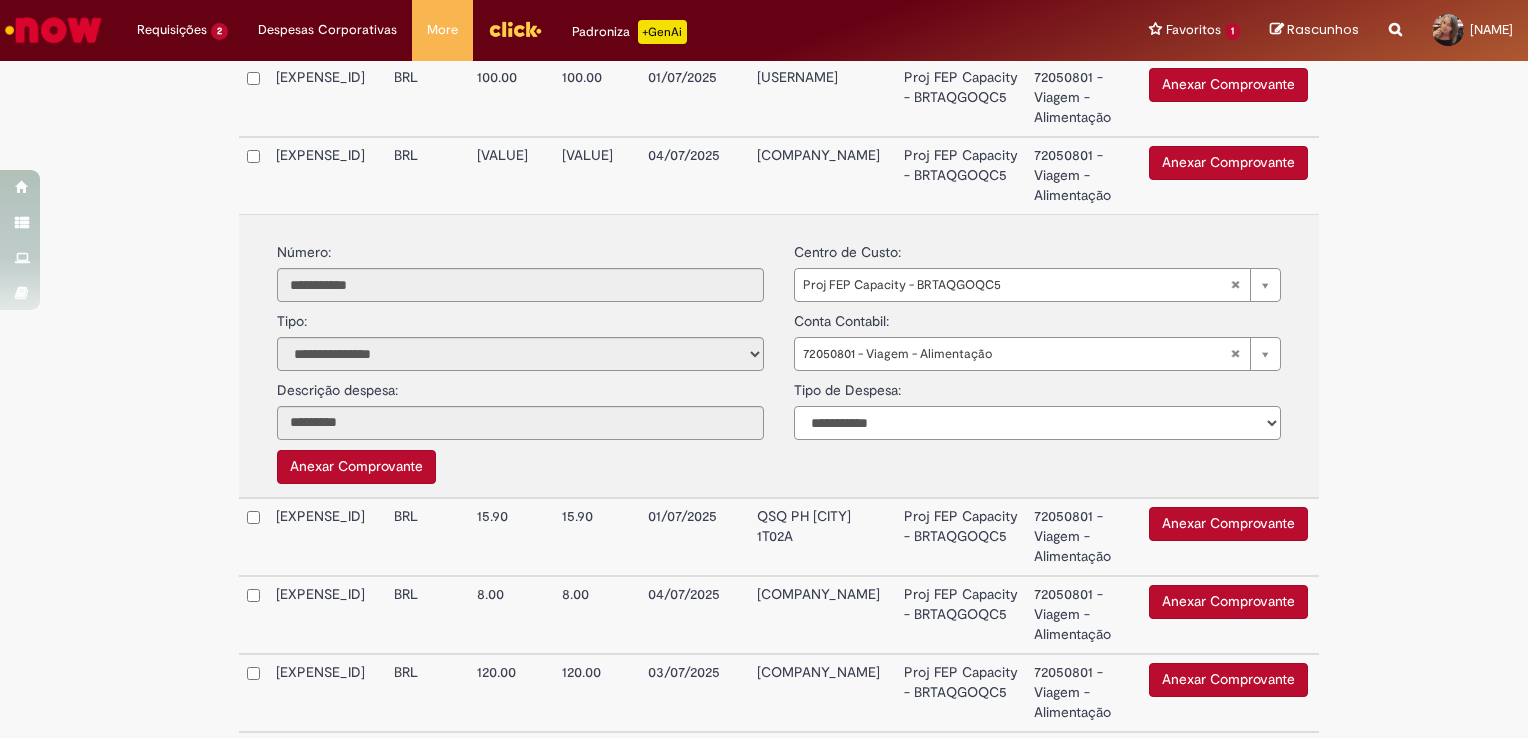 click on "**********" at bounding box center [1037, 423] 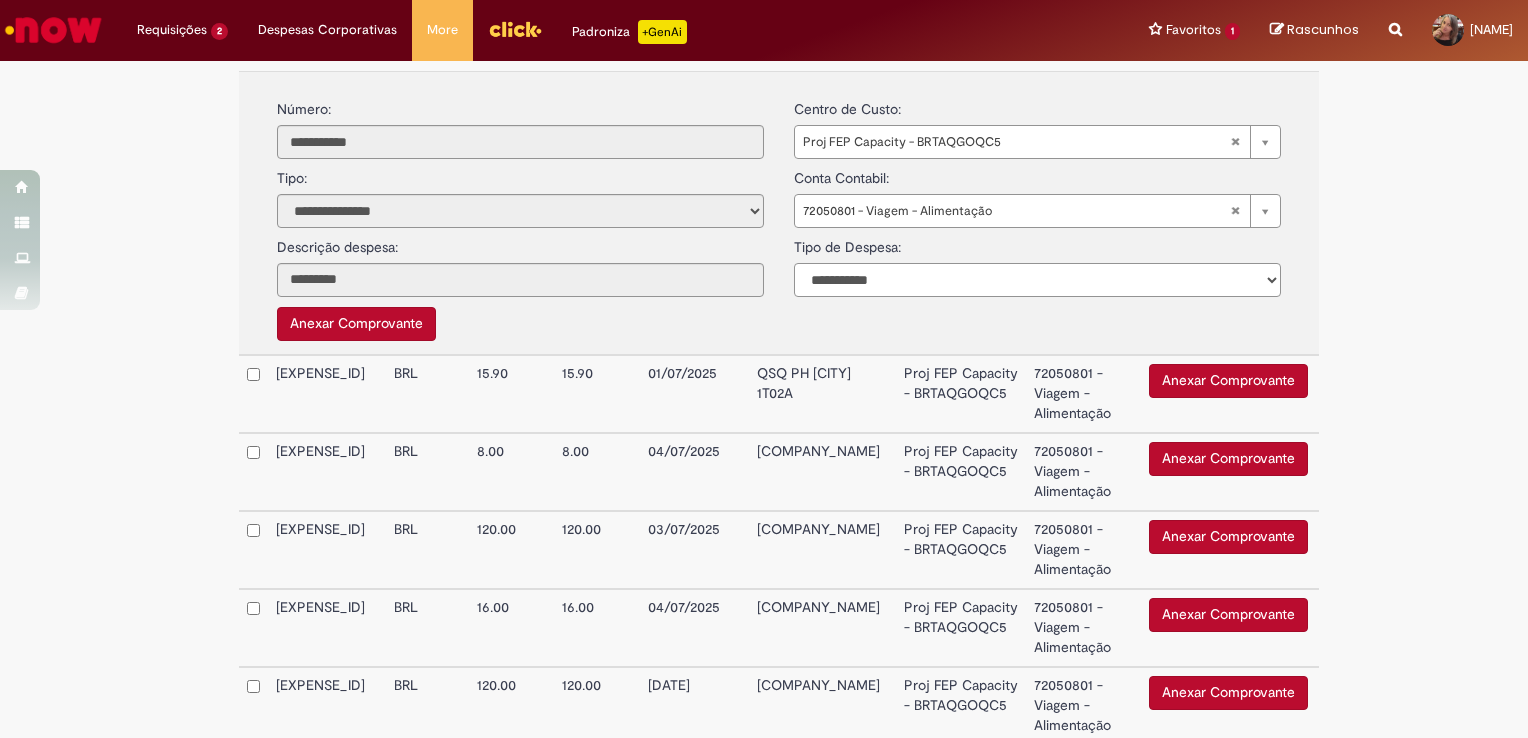 scroll, scrollTop: 877, scrollLeft: 0, axis: vertical 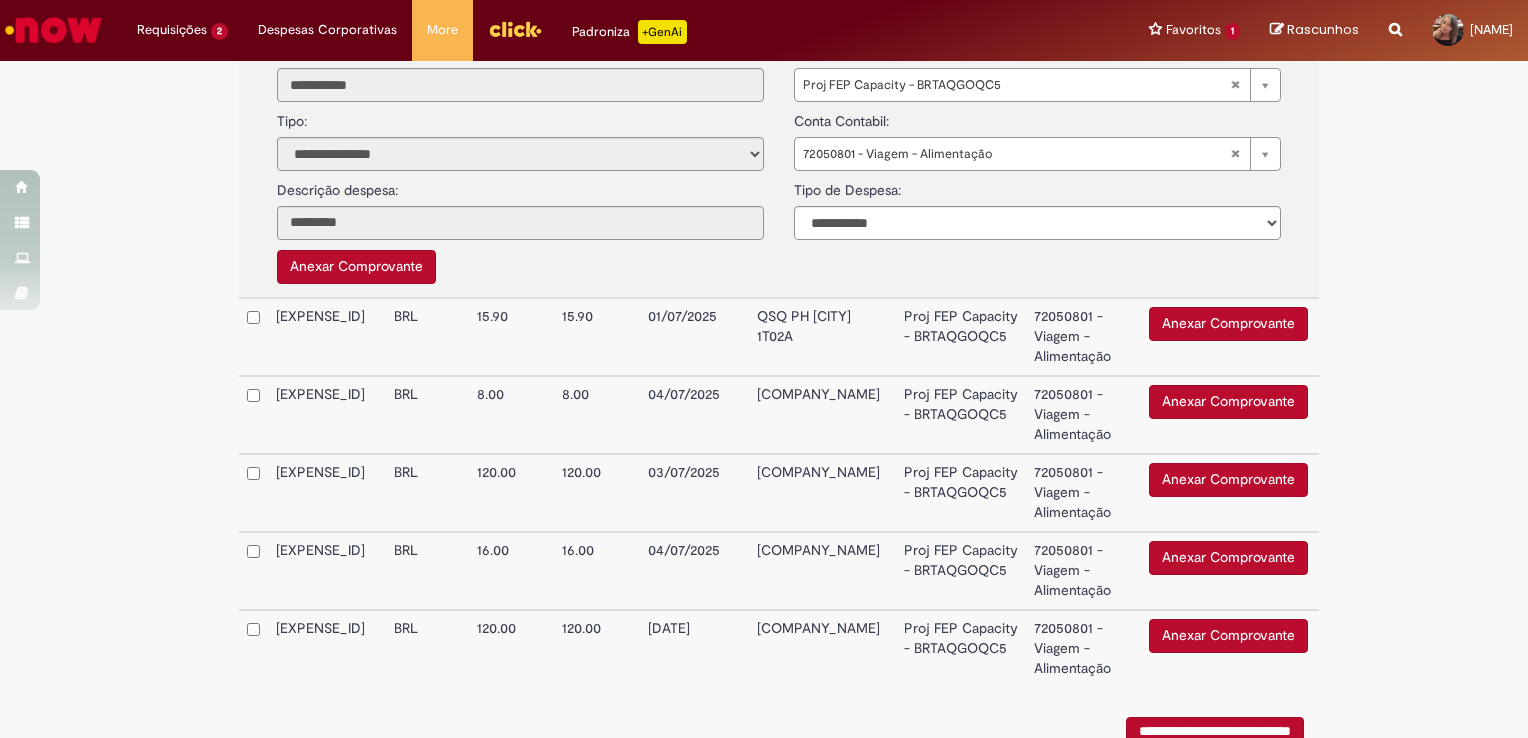 click on "Proj FEP Capacity - BRTAQGOQC5" at bounding box center [961, 337] 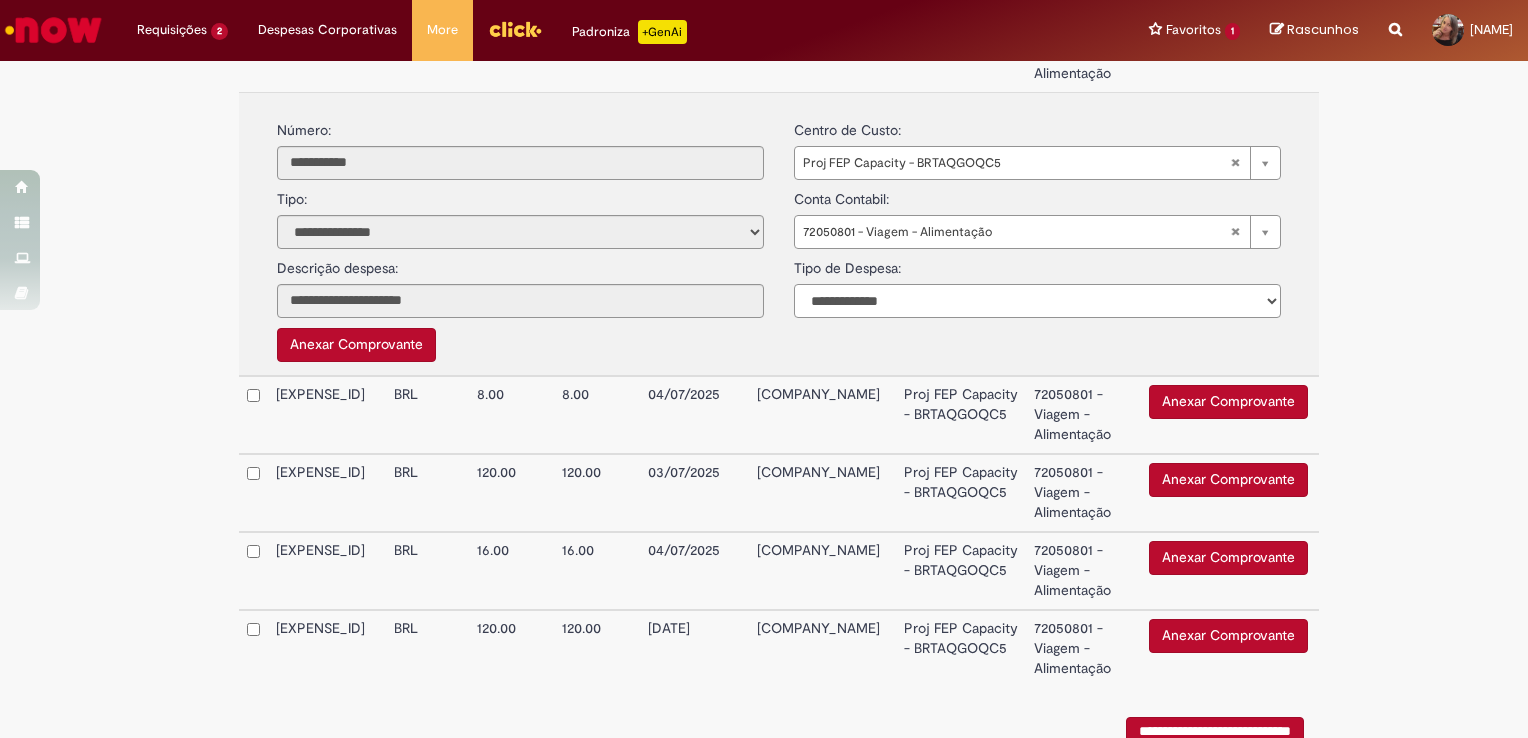 click on "**********" at bounding box center (1037, 301) 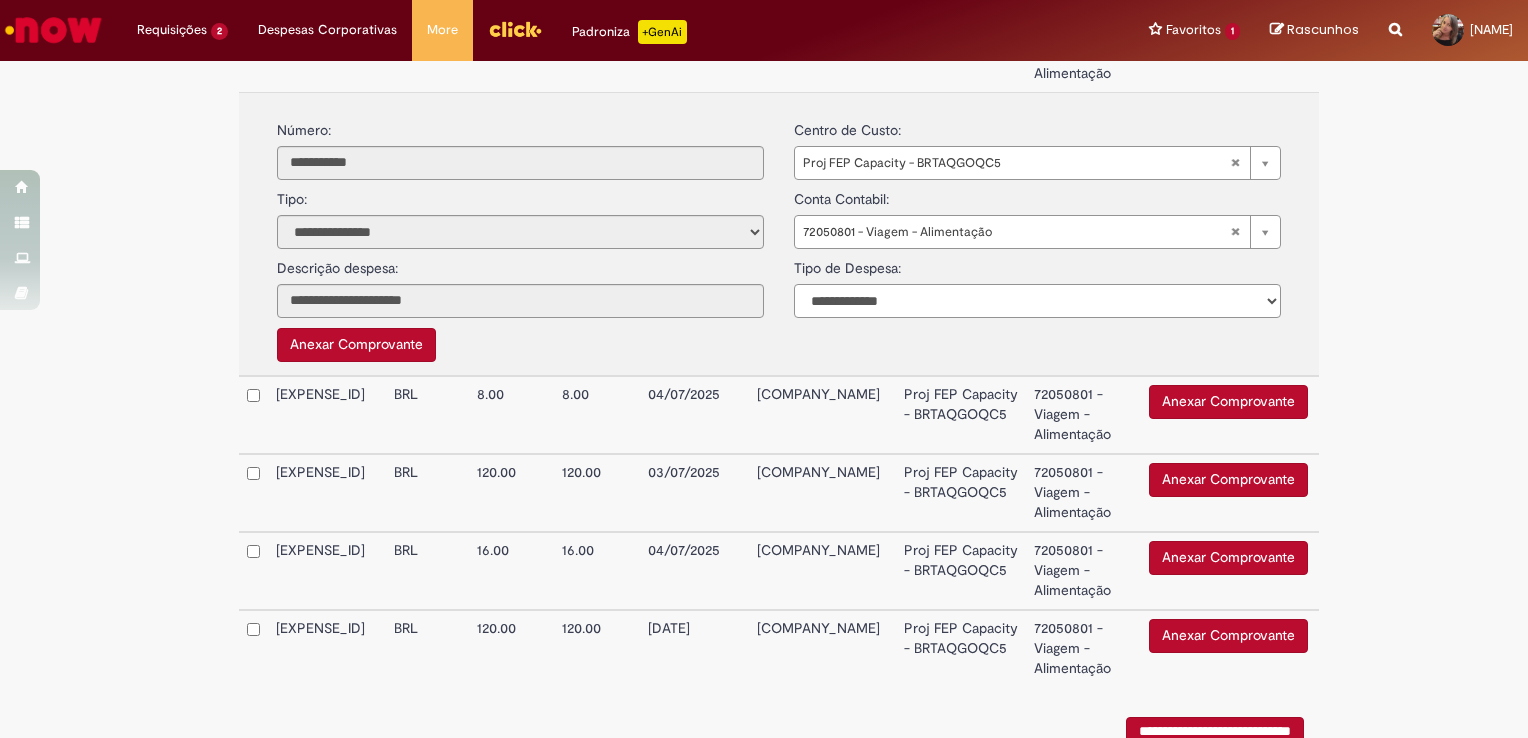 select on "*" 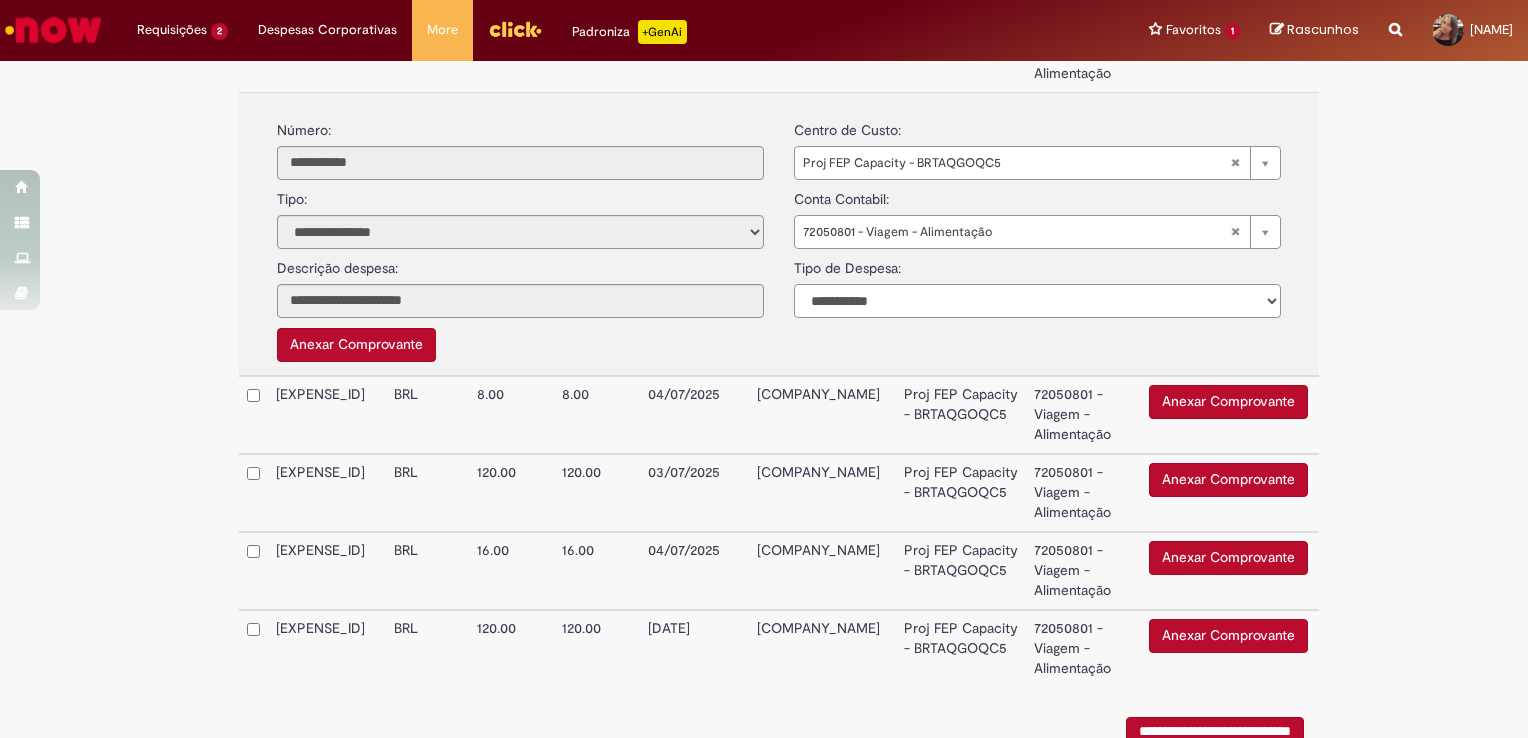 click on "**********" at bounding box center [1037, 301] 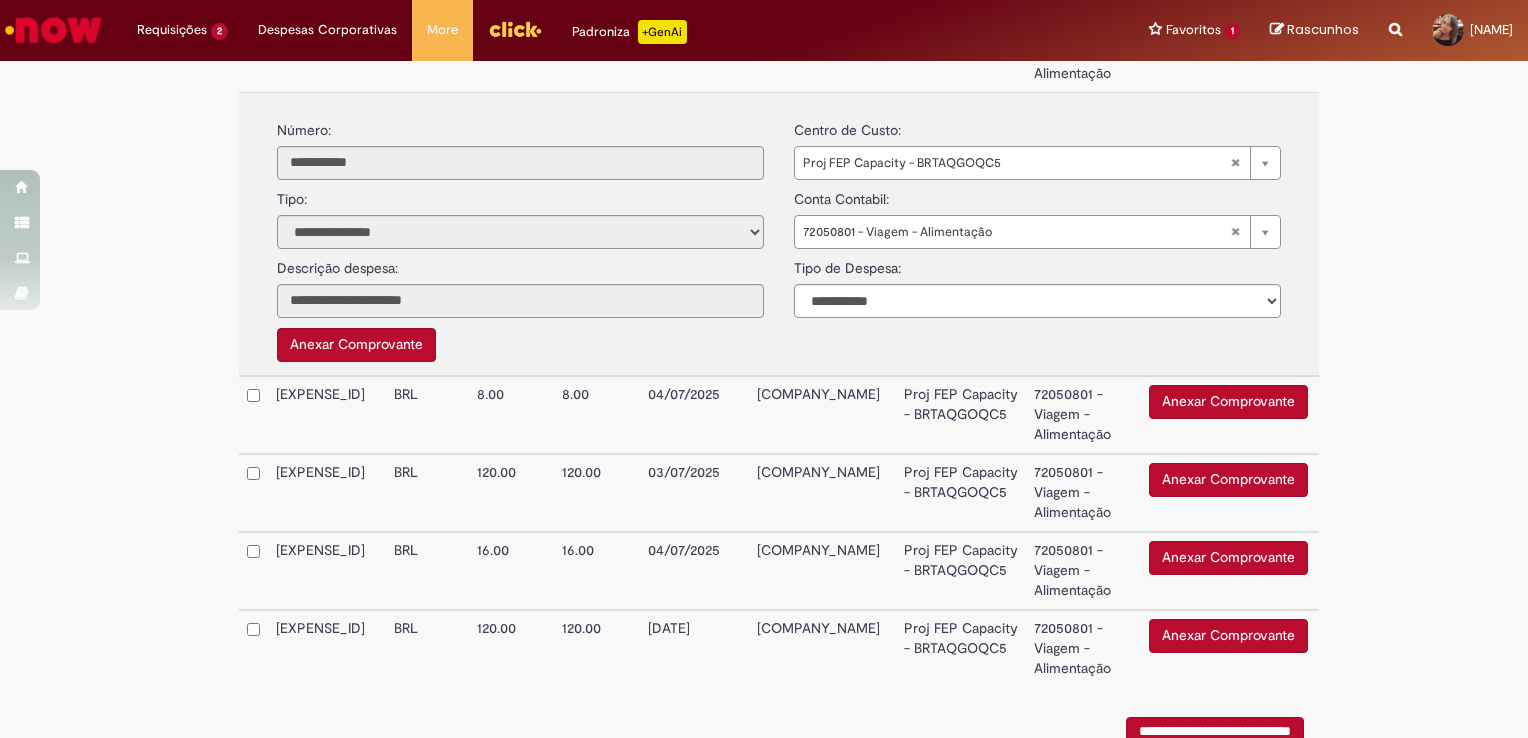 click on "Proj FEP Capacity - BRTAQGOQC5" at bounding box center [961, 415] 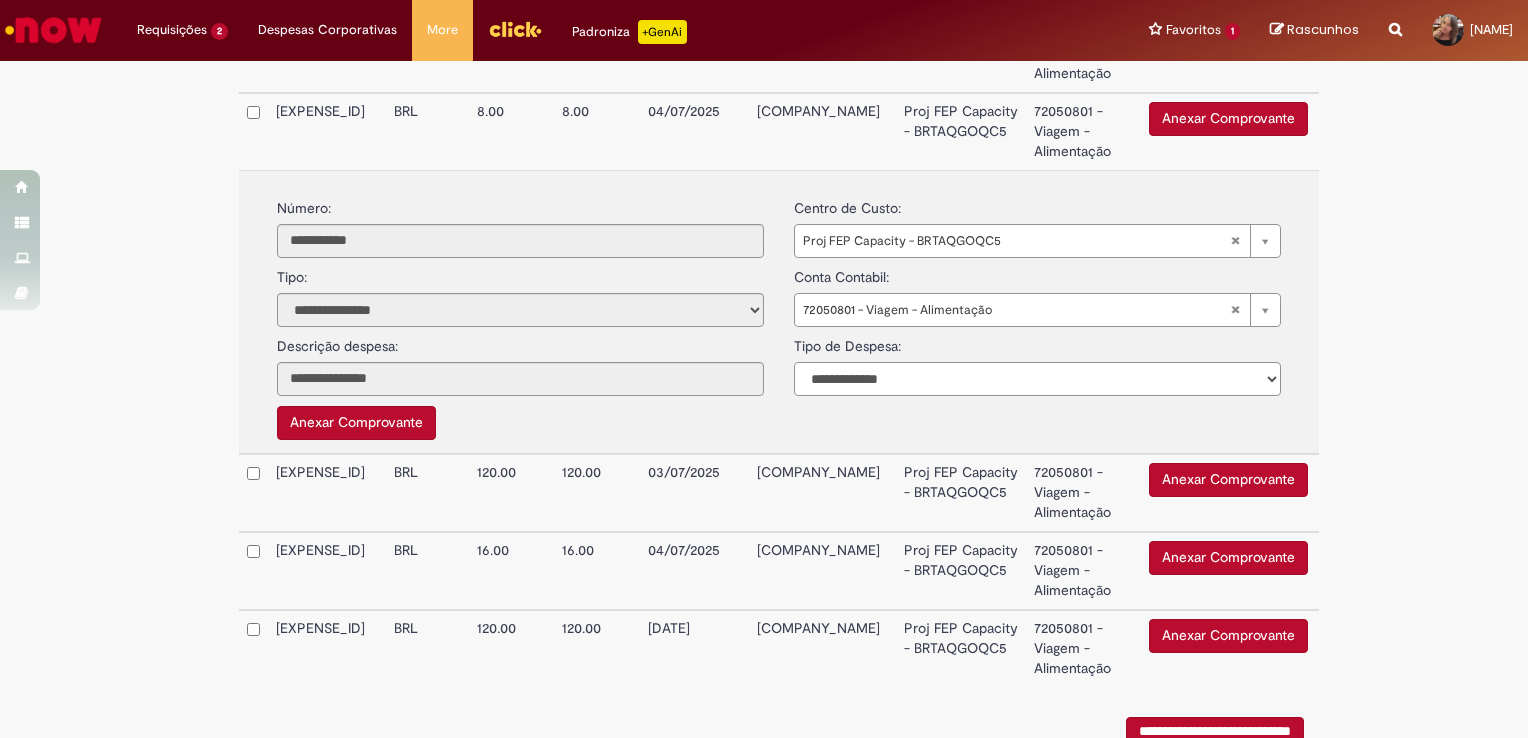 drag, startPoint x: 844, startPoint y: 378, endPoint x: 849, endPoint y: 397, distance: 19.646883 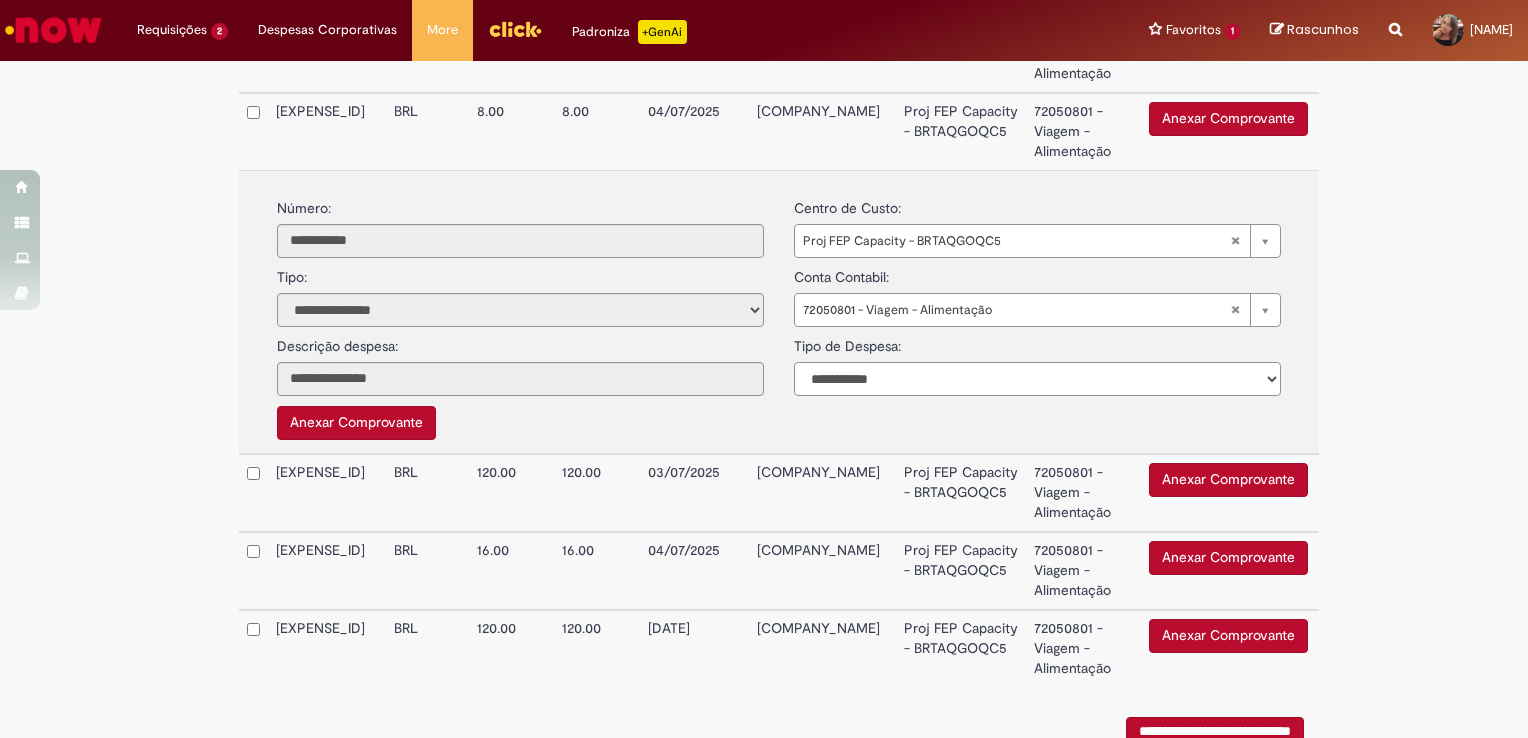 click on "**********" at bounding box center (1037, 379) 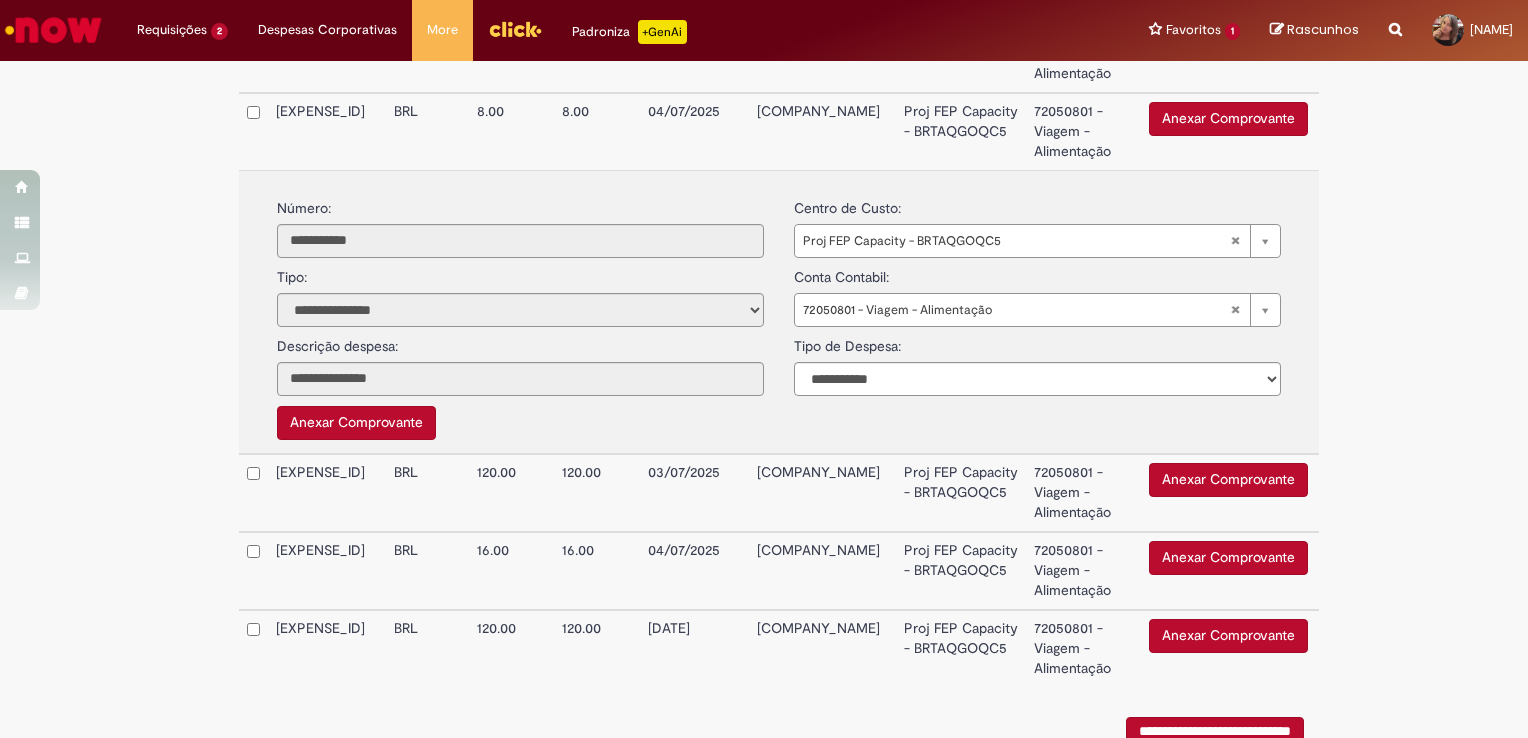 click on "Proj FEP Capacity - BRTAQGOQC5" at bounding box center (961, 493) 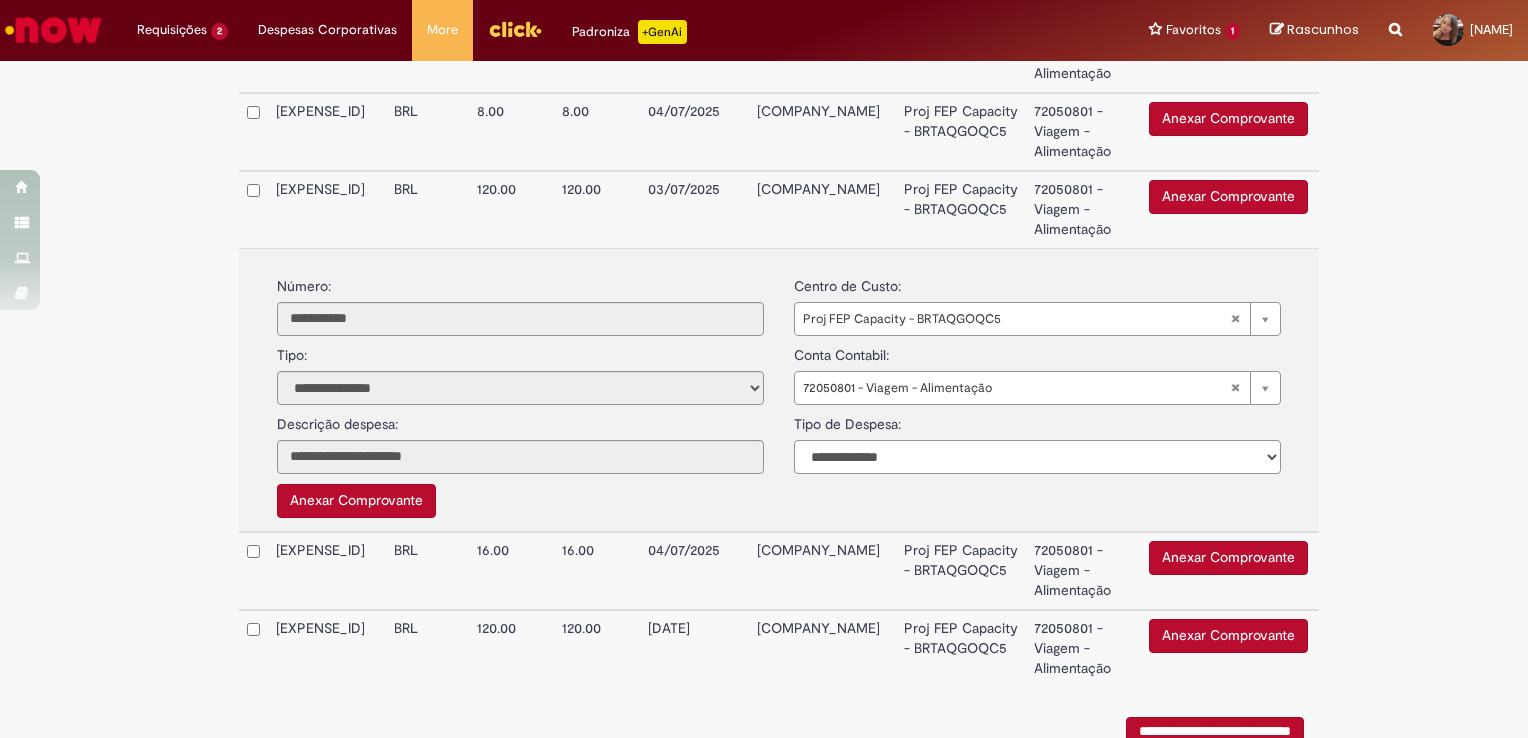 click on "**********" at bounding box center [1037, 457] 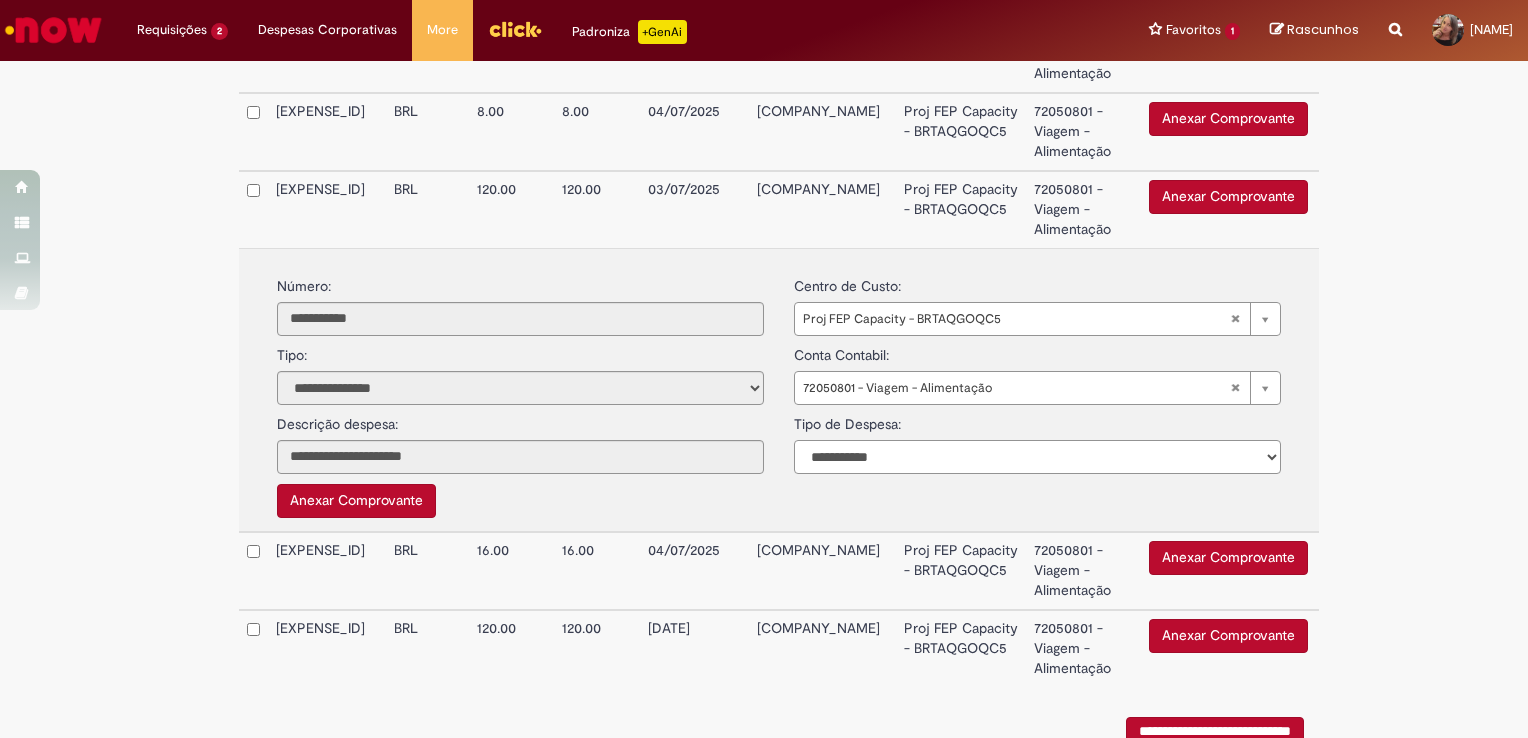 click on "**********" at bounding box center [1037, 457] 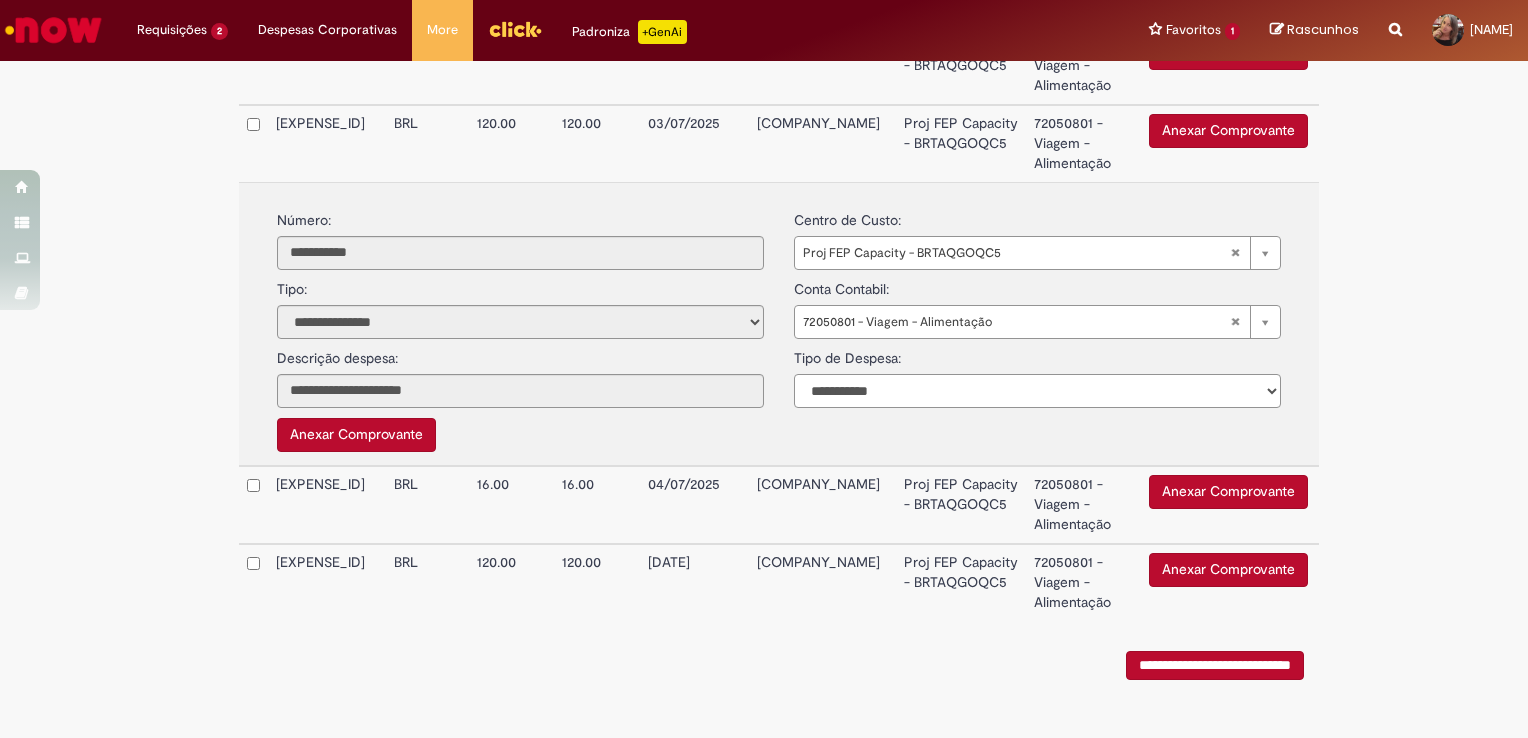 scroll, scrollTop: 977, scrollLeft: 0, axis: vertical 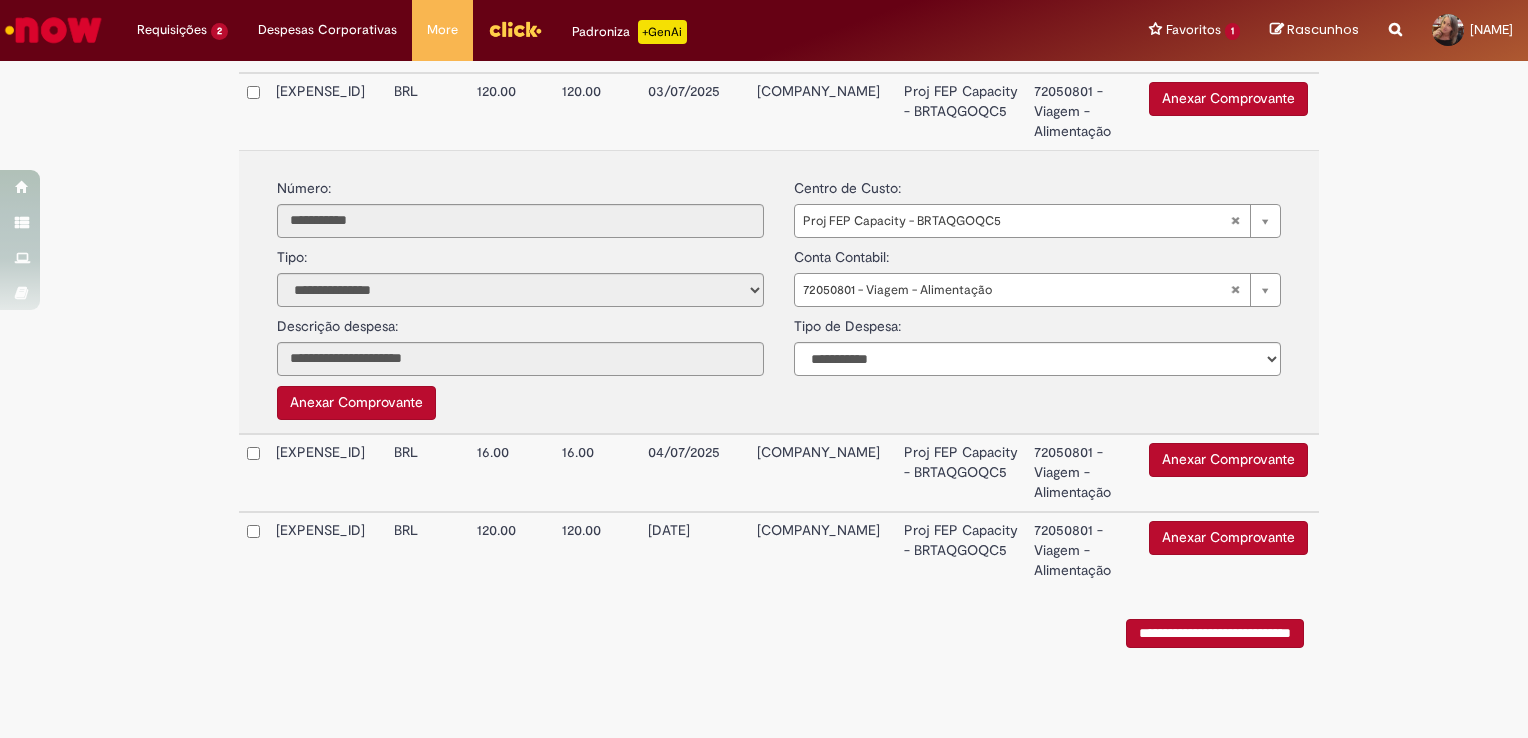 click on "Proj FEP Capacity - BRTAQGOQC5" at bounding box center (961, 473) 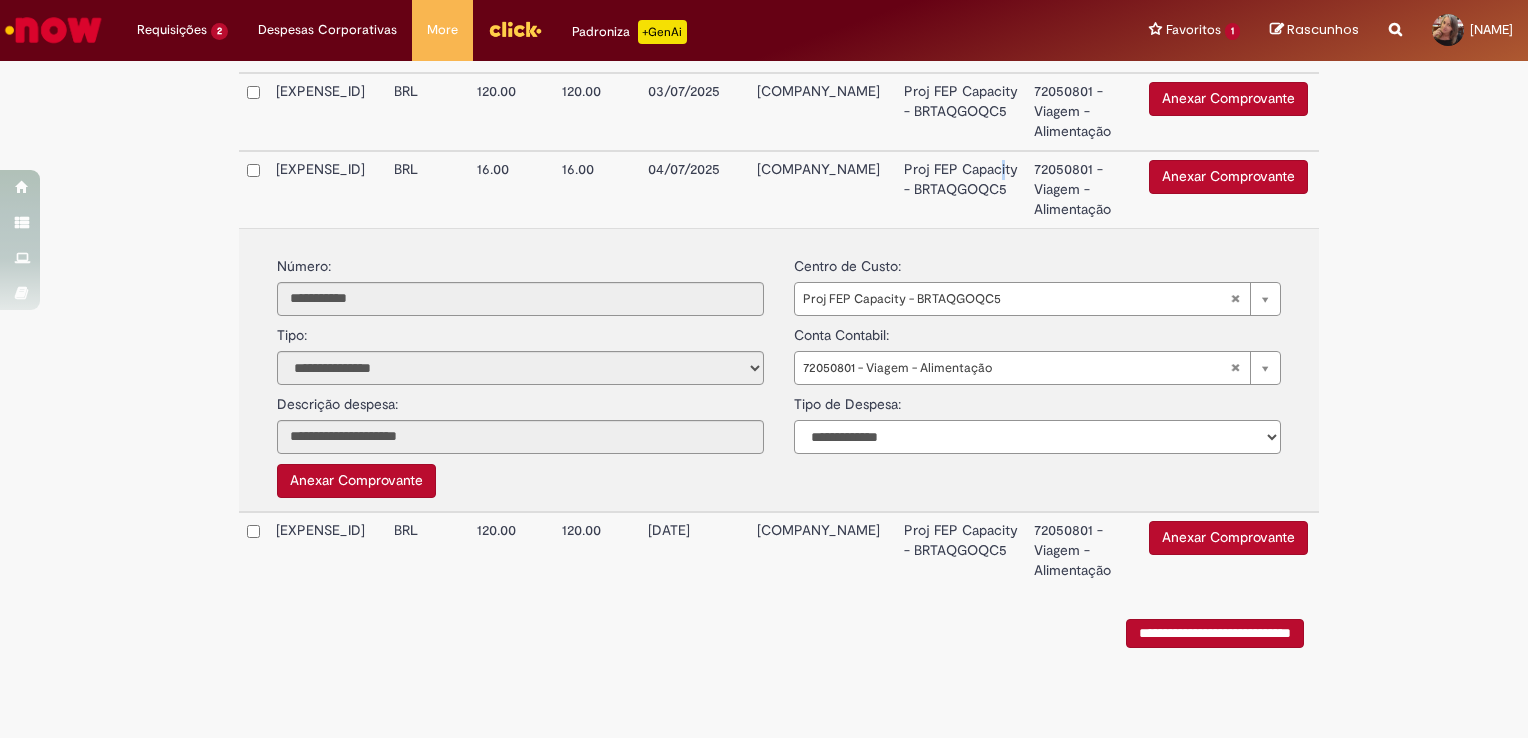 drag, startPoint x: 945, startPoint y: 464, endPoint x: 843, endPoint y: 437, distance: 105.51303 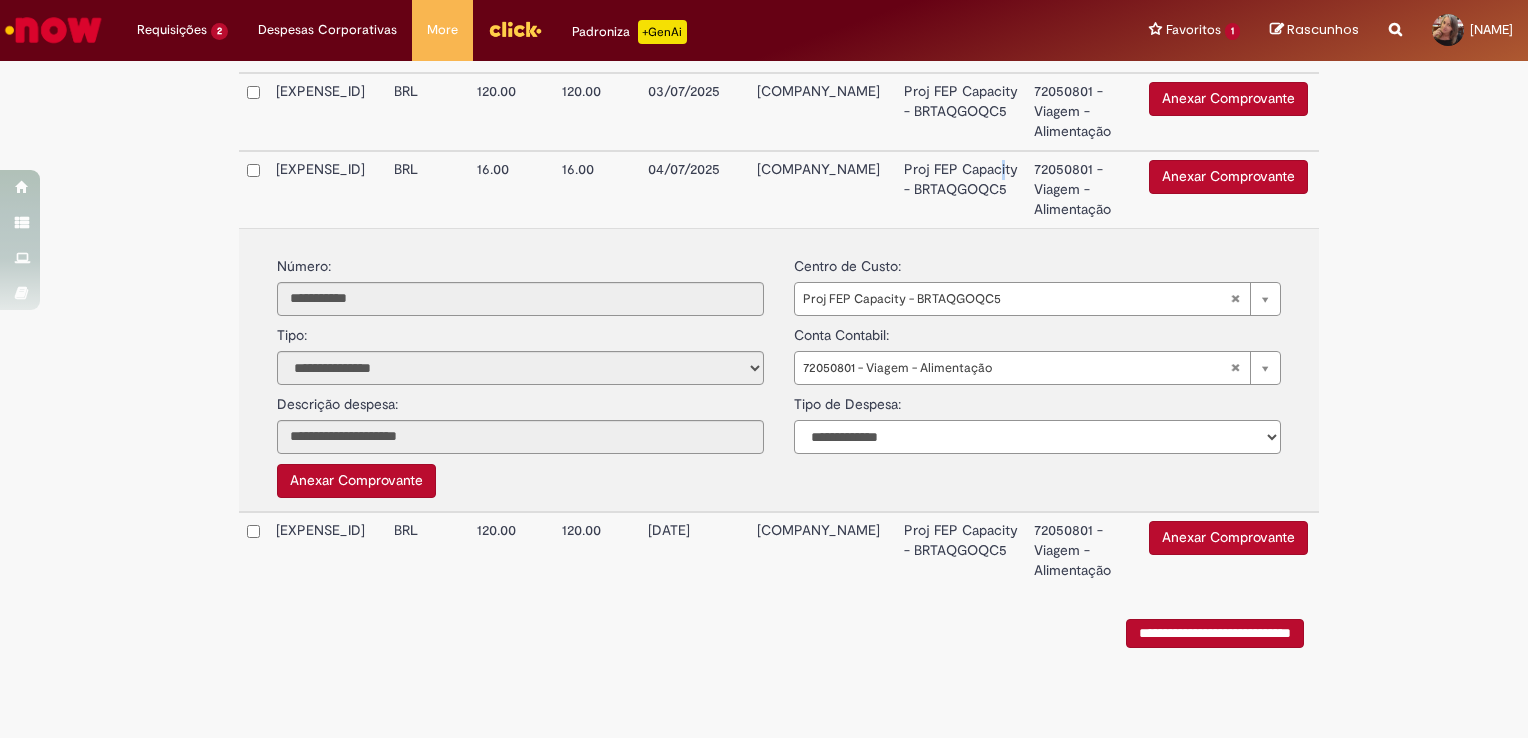 select on "*" 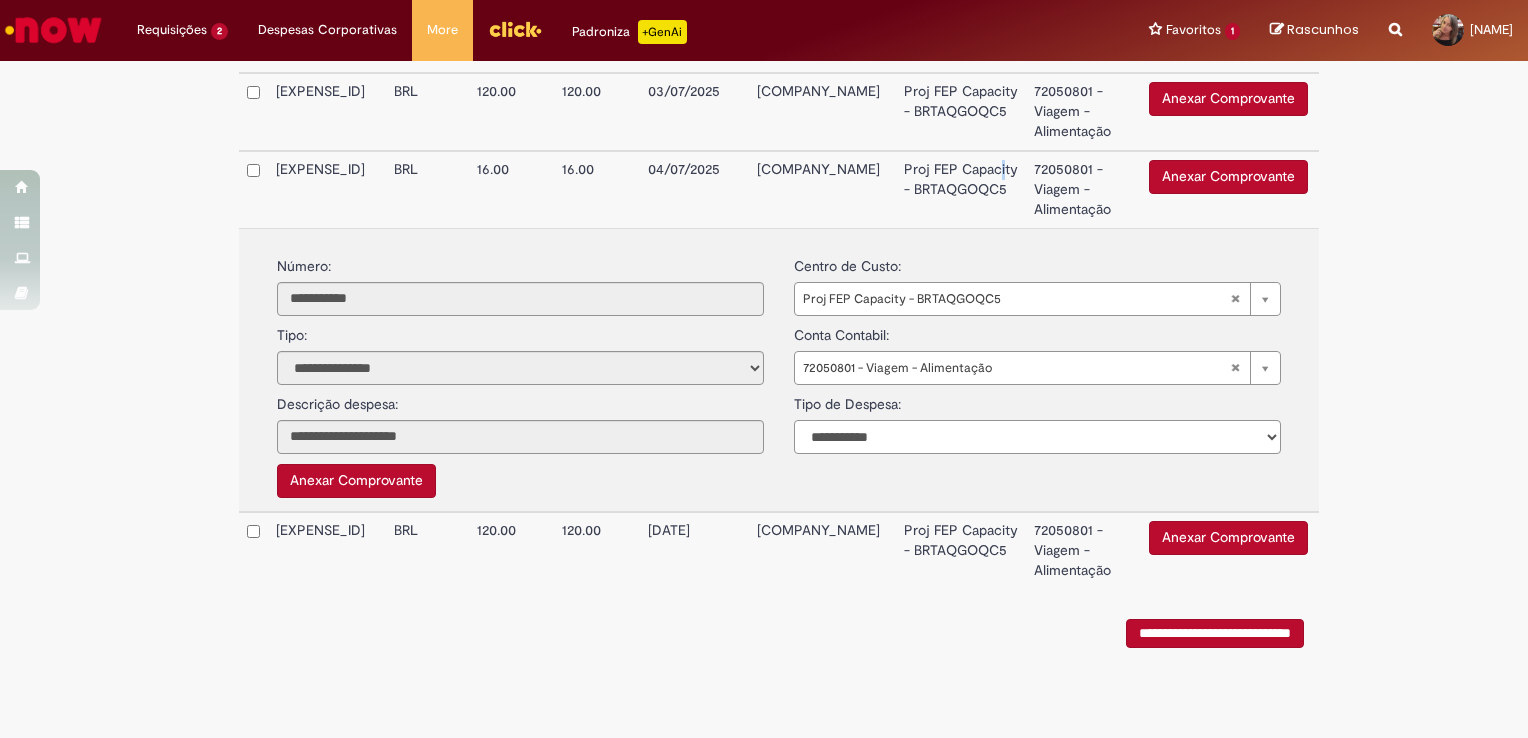 click on "**********" at bounding box center [1037, 437] 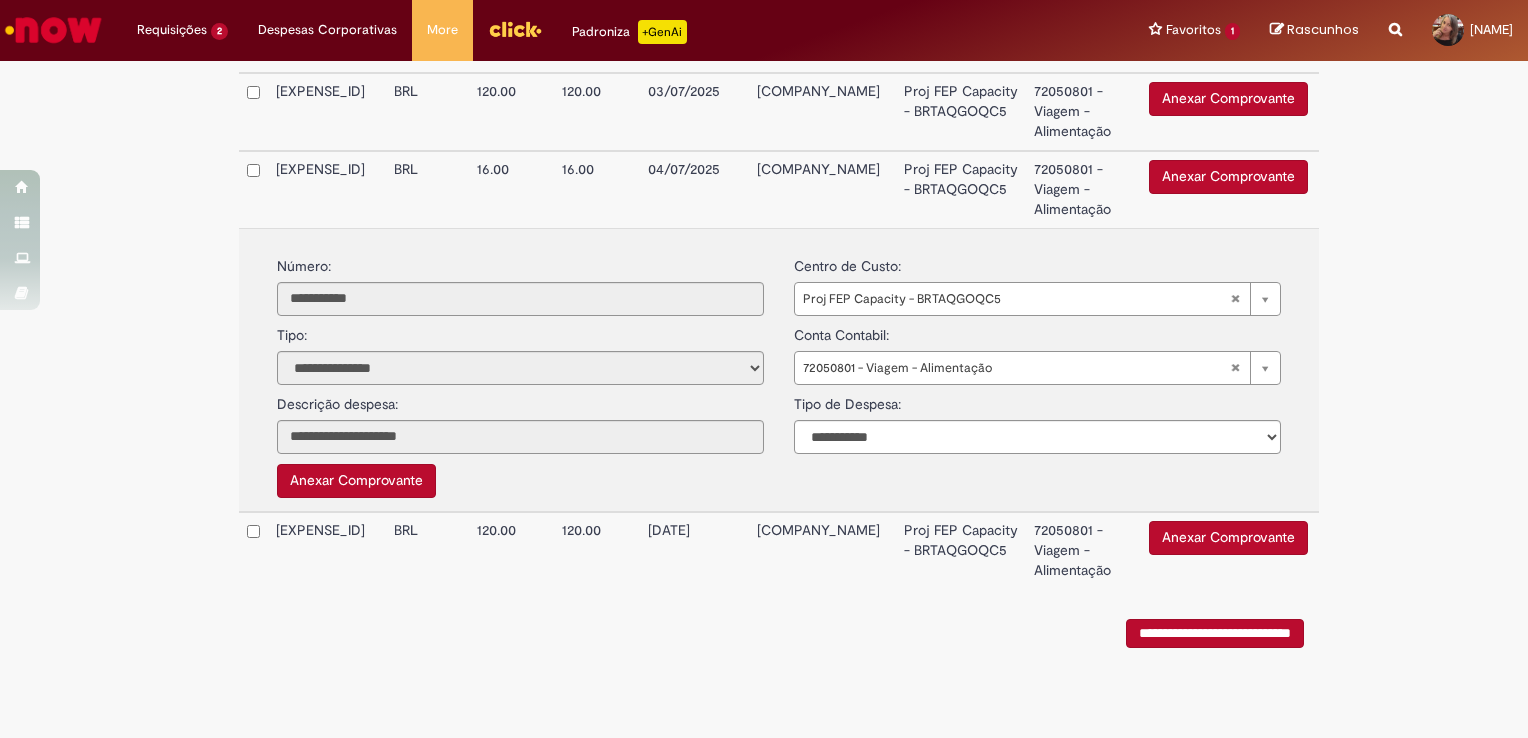 click on "Proj FEP Capacity - BRTAQGOQC5" at bounding box center (961, 550) 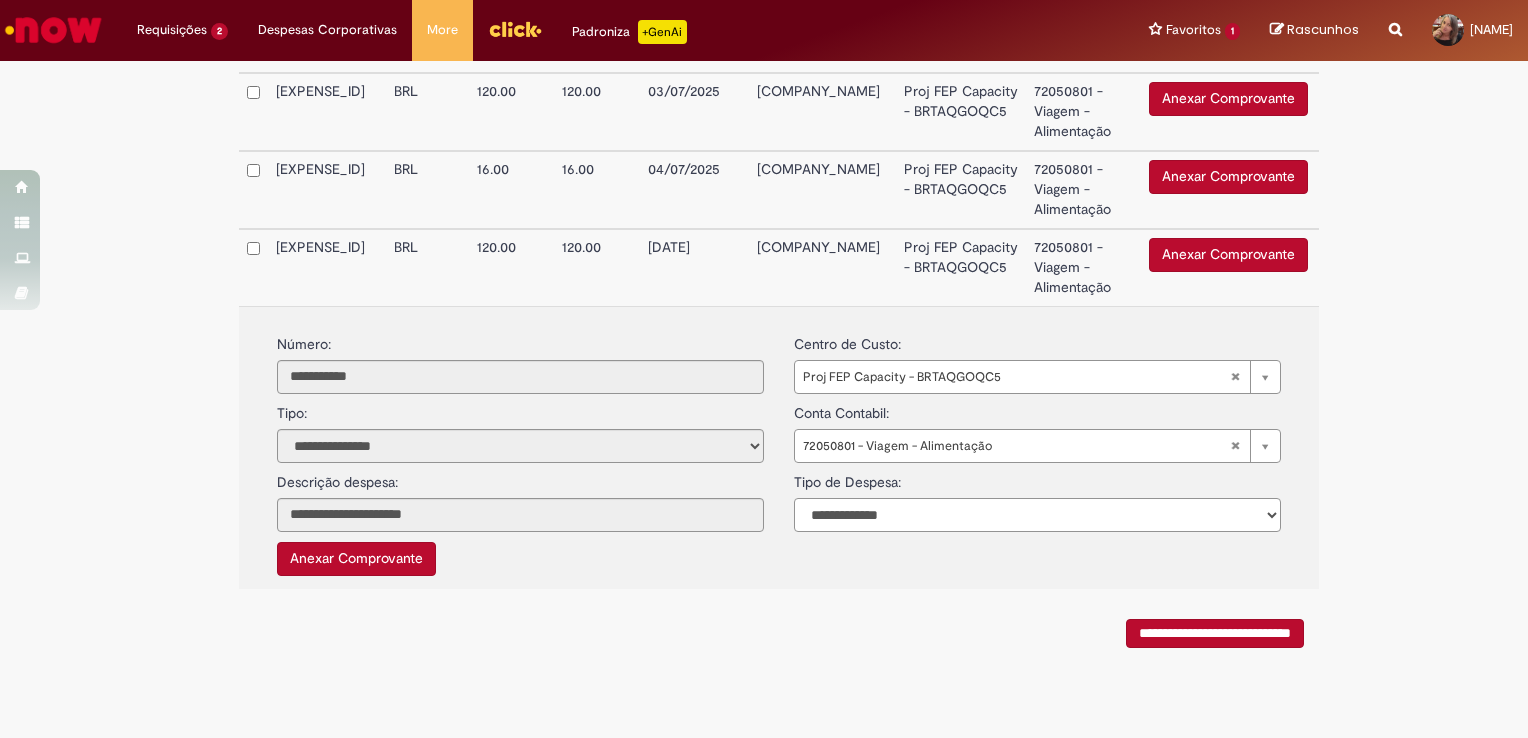 drag, startPoint x: 881, startPoint y: 512, endPoint x: 887, endPoint y: 531, distance: 19.924858 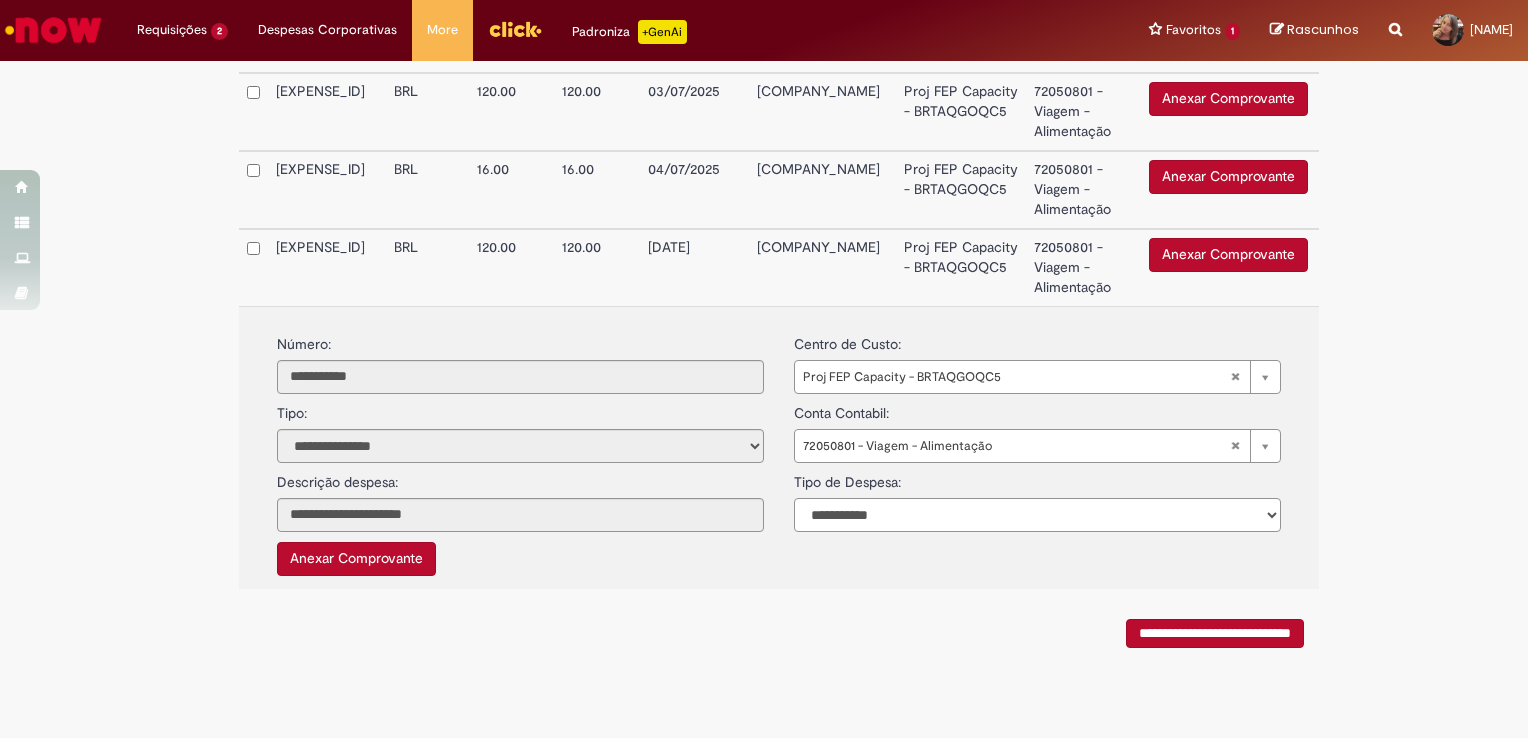 click on "**********" at bounding box center [1037, 515] 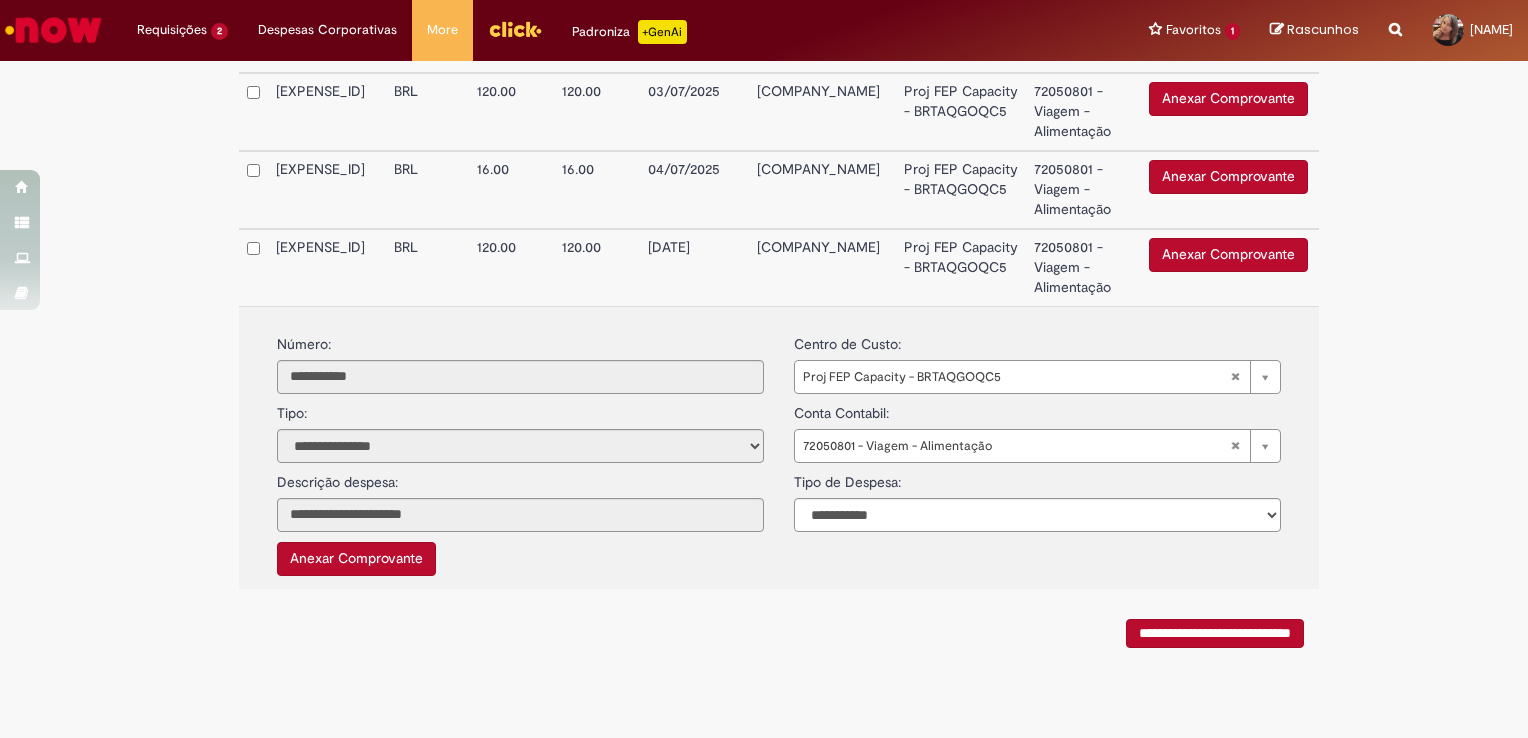 click on "**********" at bounding box center (1215, 633) 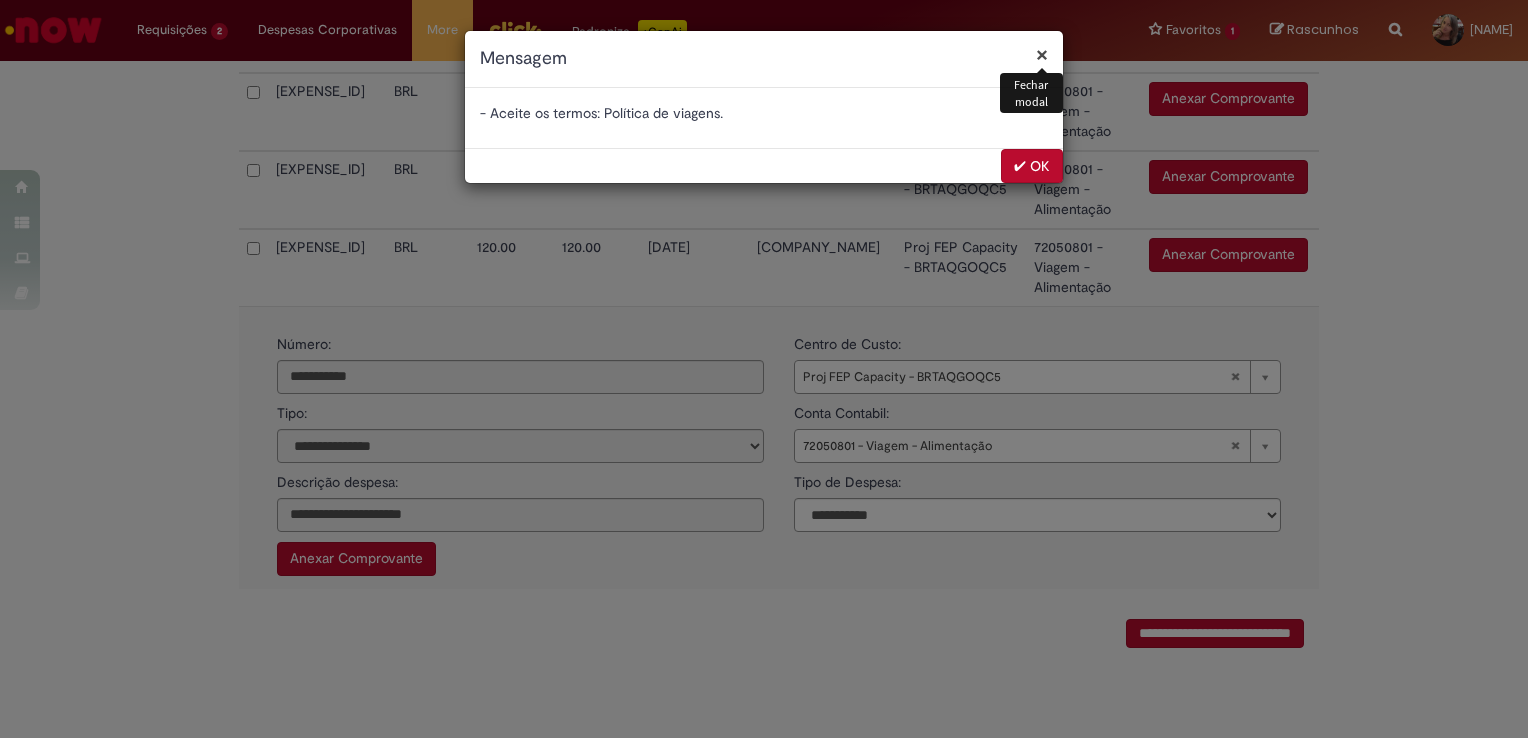 click on "✔ OK" at bounding box center [1032, 166] 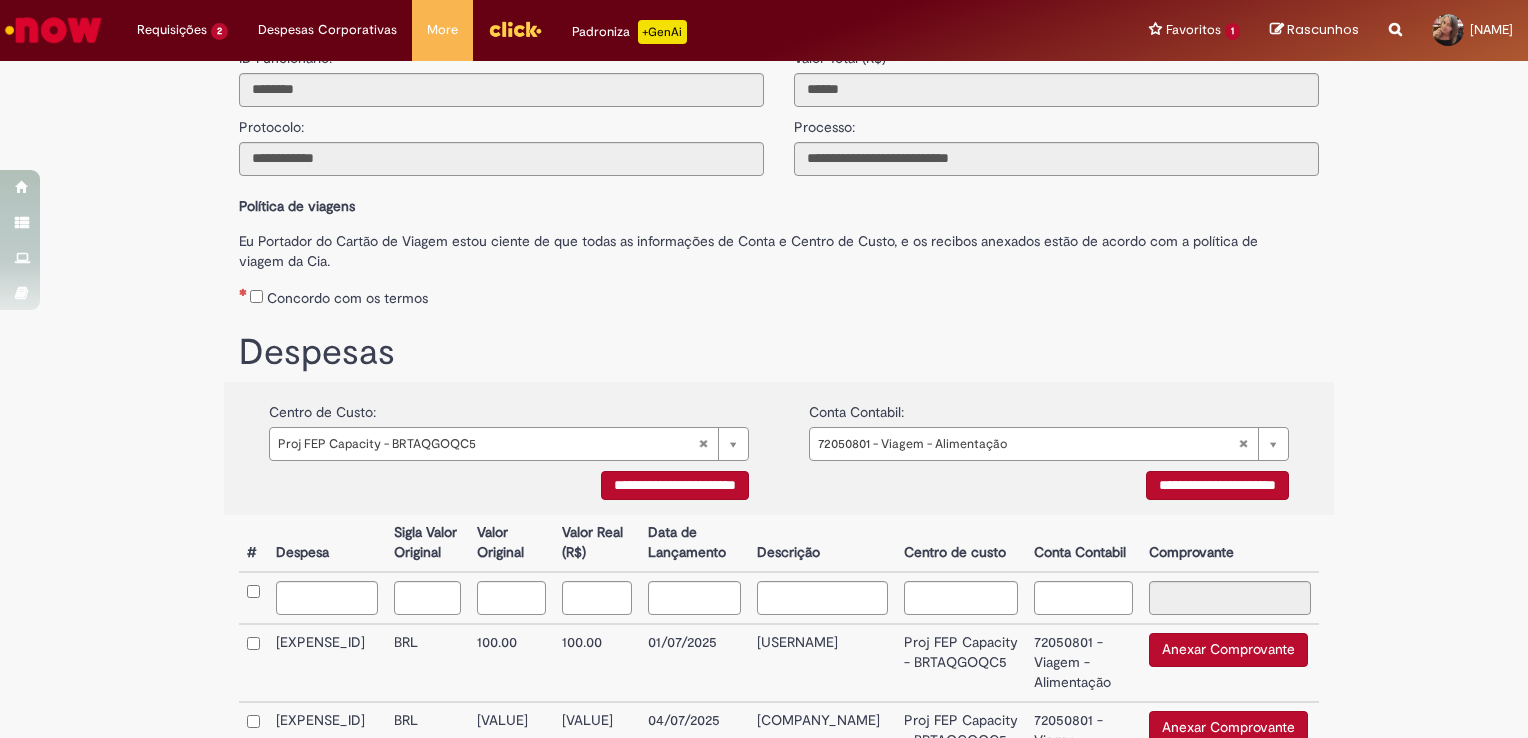 scroll, scrollTop: 0, scrollLeft: 0, axis: both 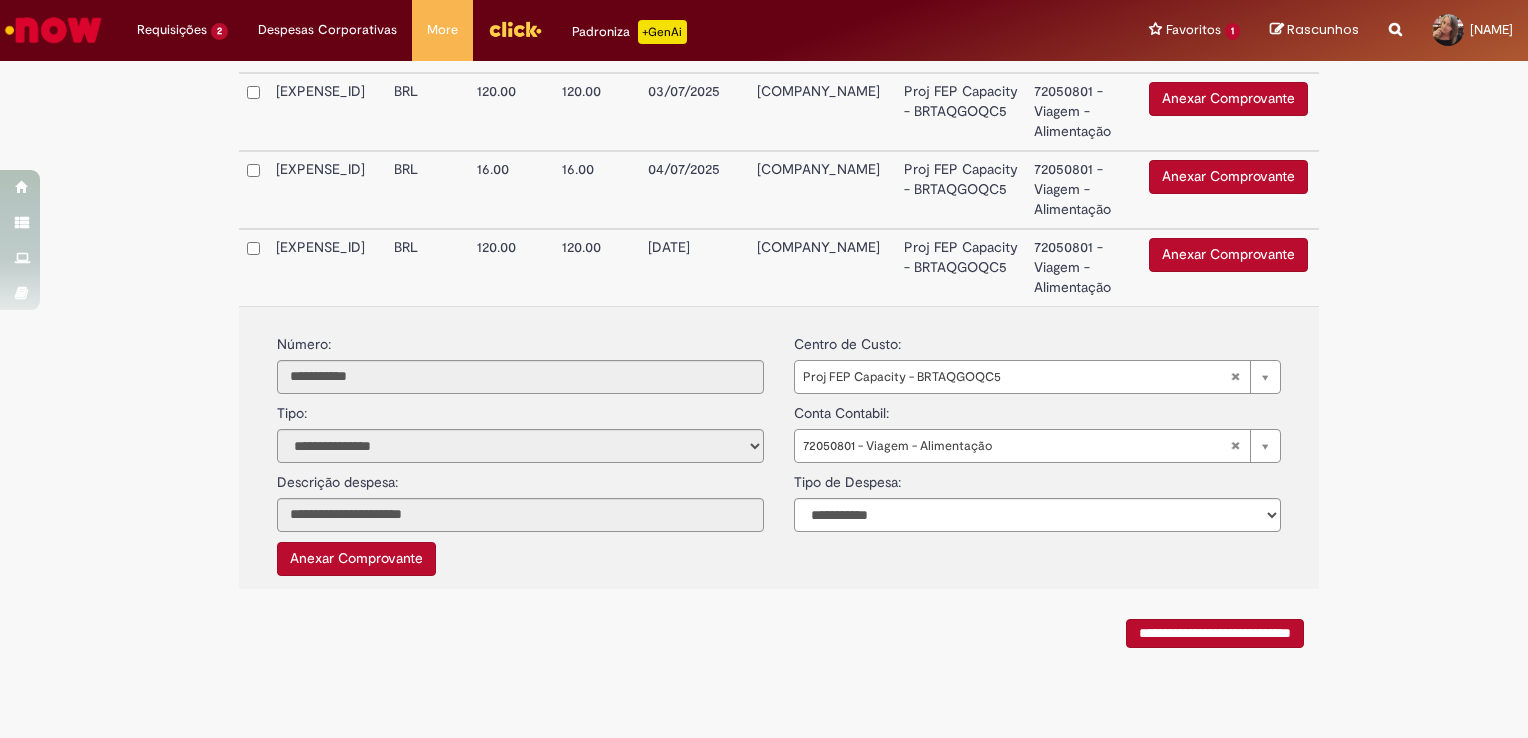 click on "**********" at bounding box center [1215, 633] 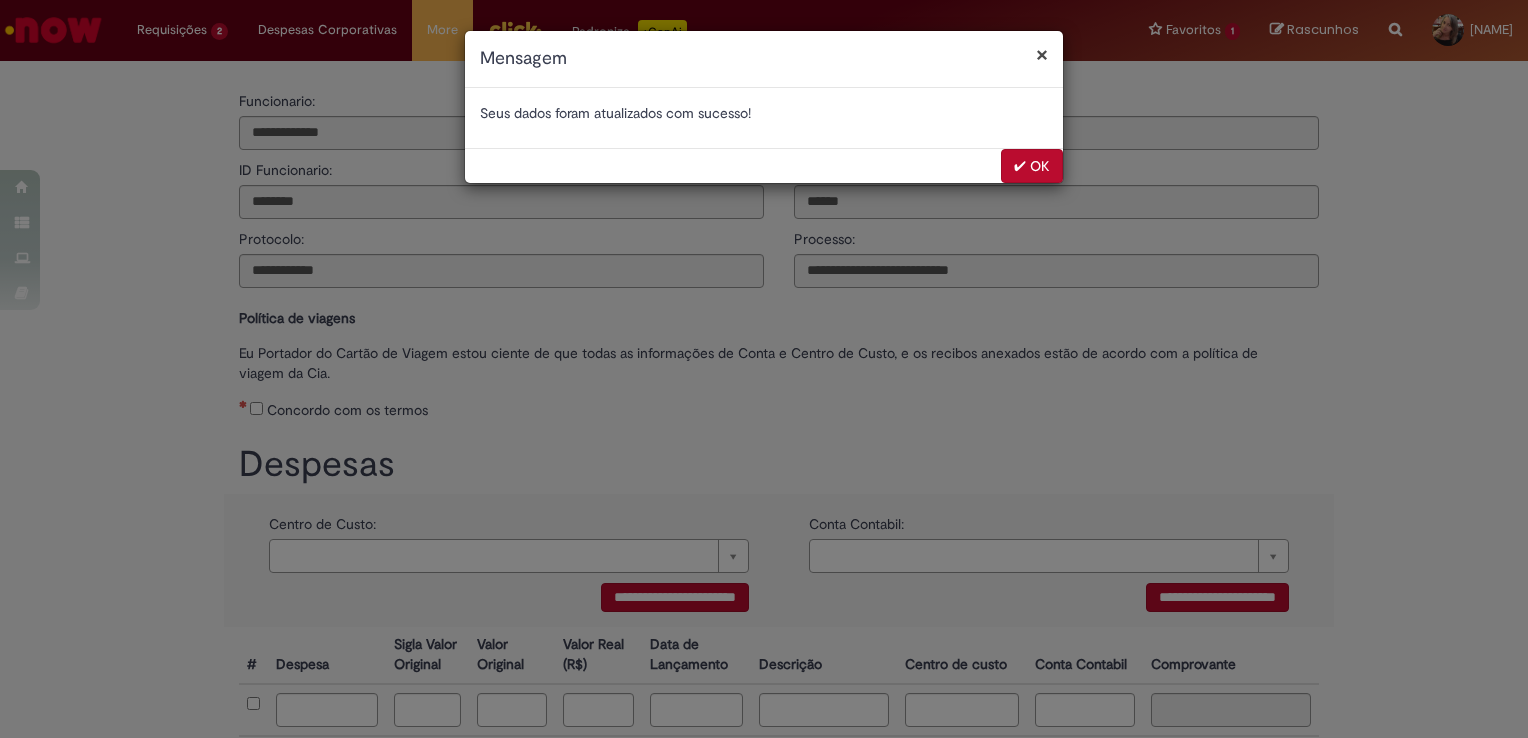 select on "*" 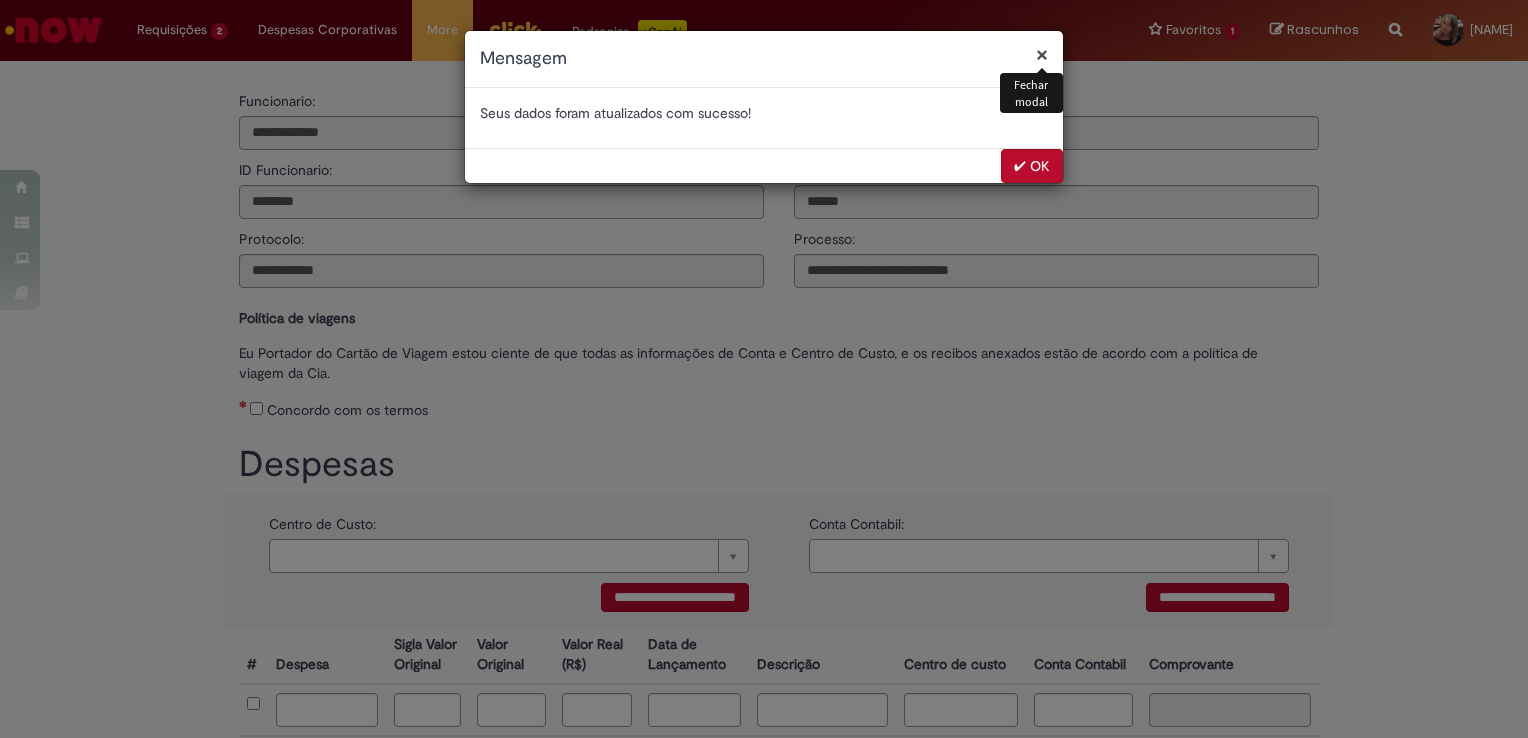 click on "✔ OK" at bounding box center (1032, 166) 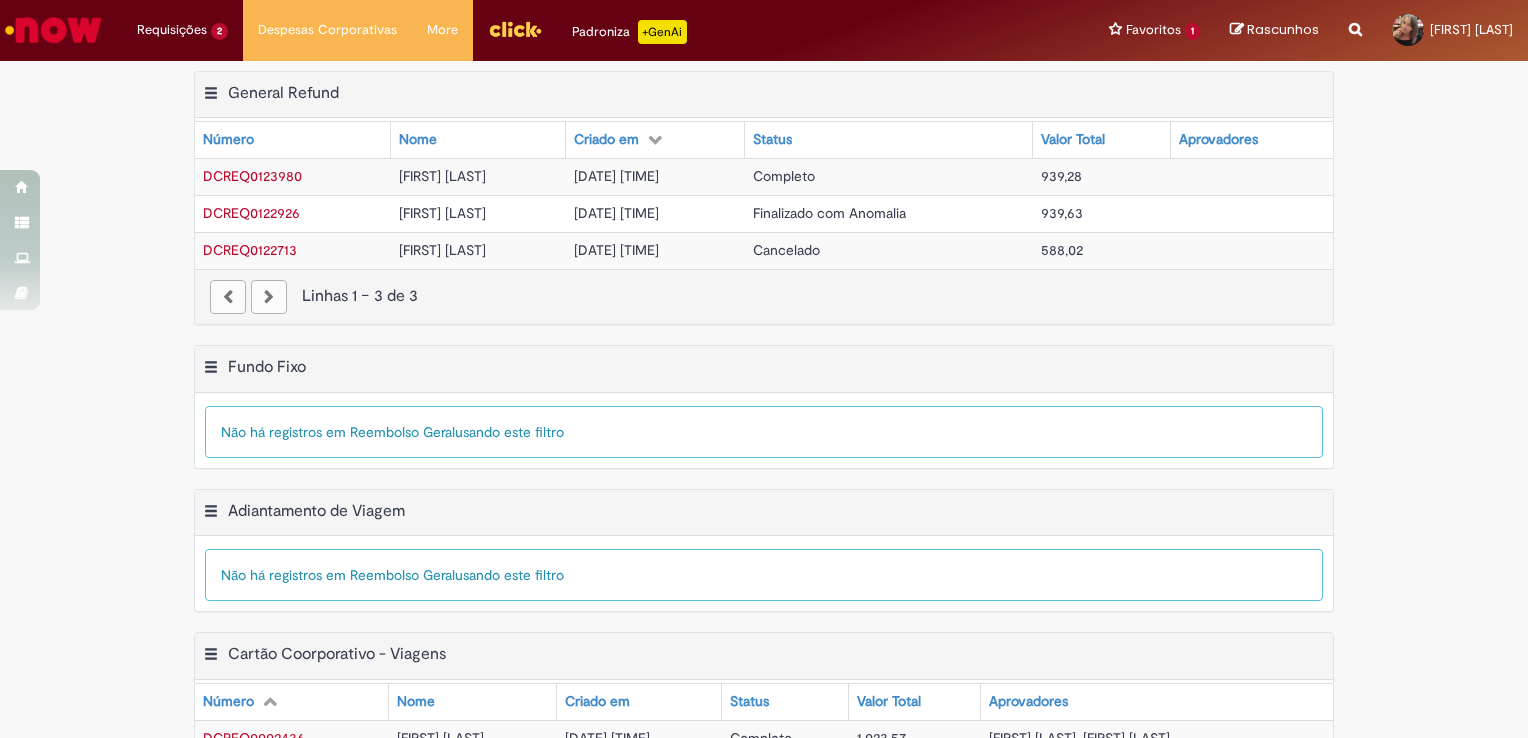 scroll, scrollTop: 0, scrollLeft: 0, axis: both 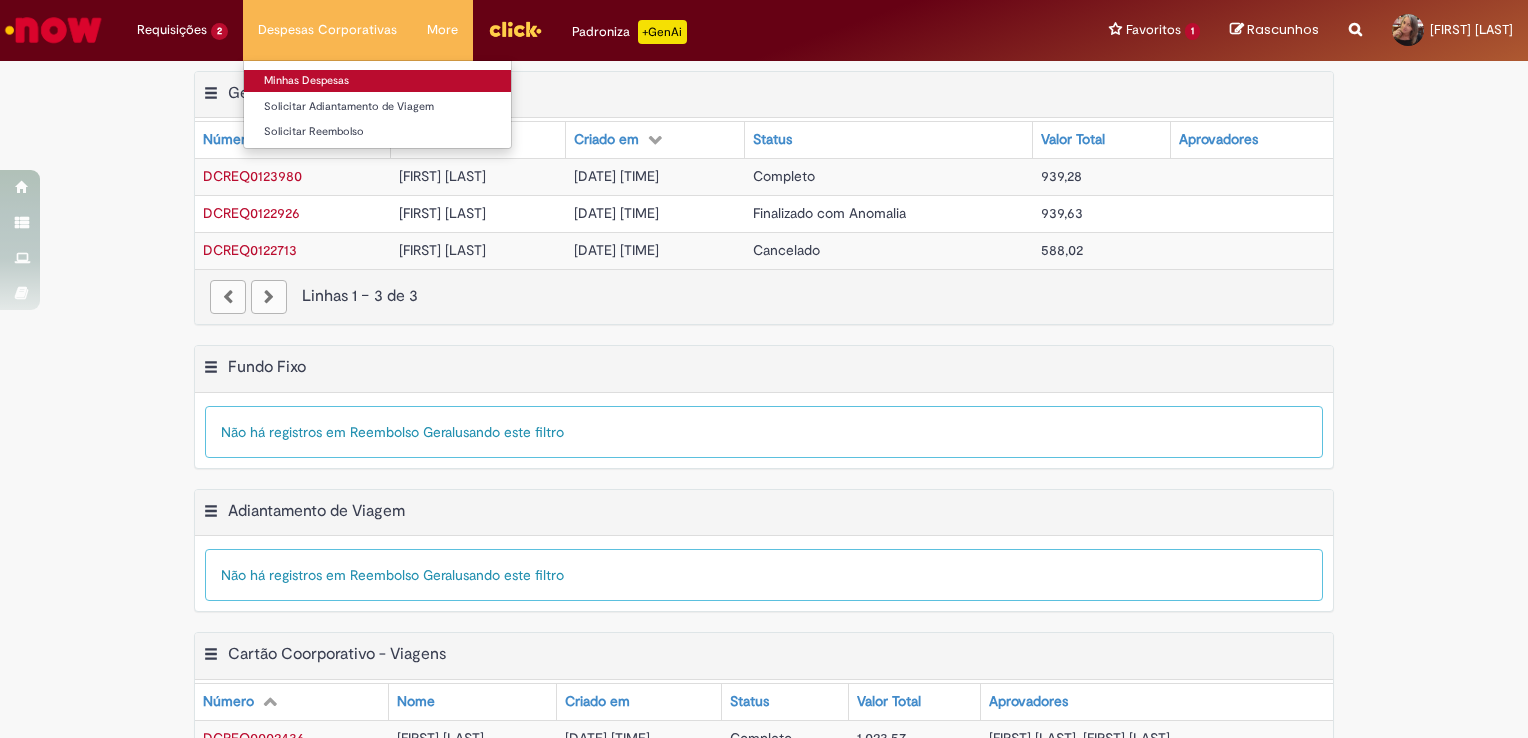 click on "Minhas Despesas" at bounding box center (377, 81) 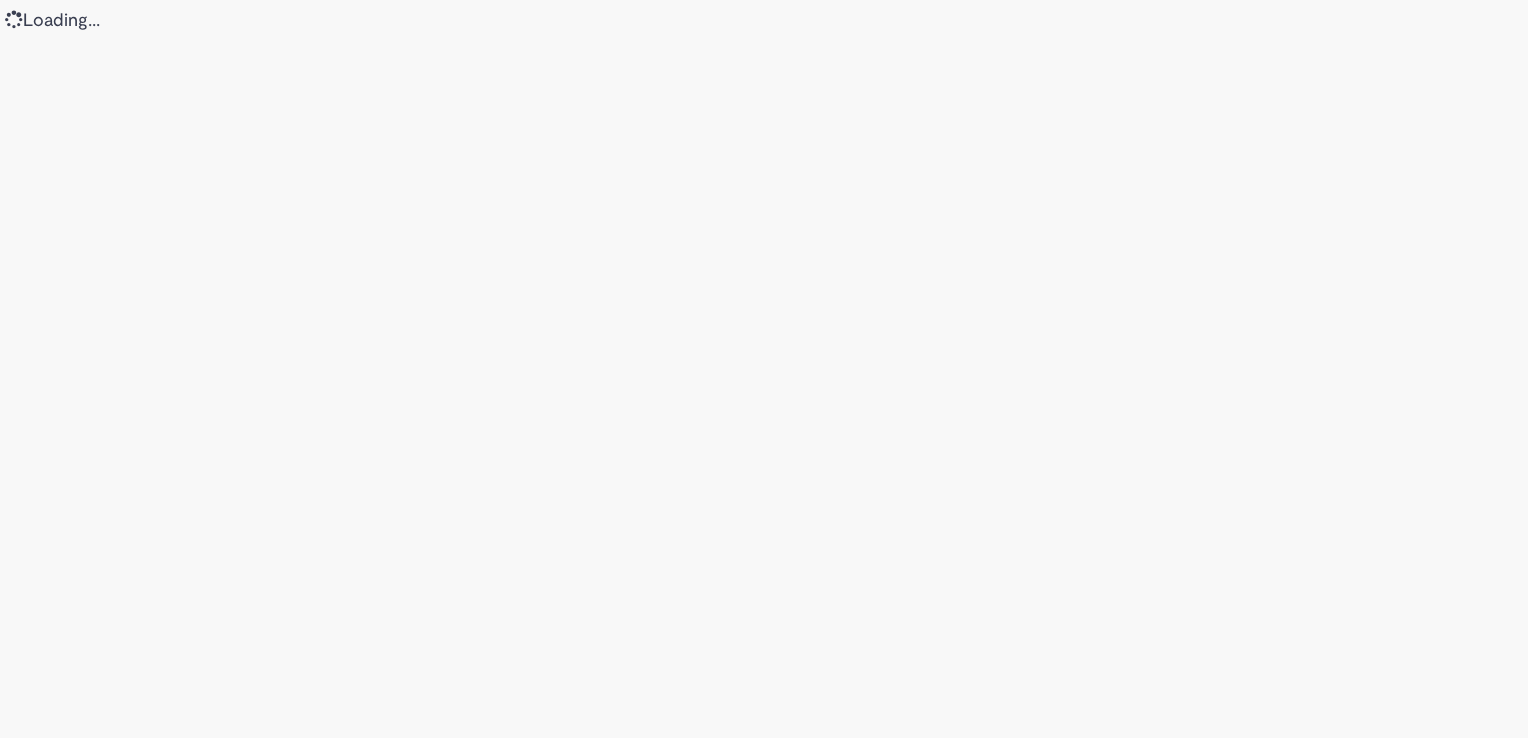 scroll, scrollTop: 0, scrollLeft: 0, axis: both 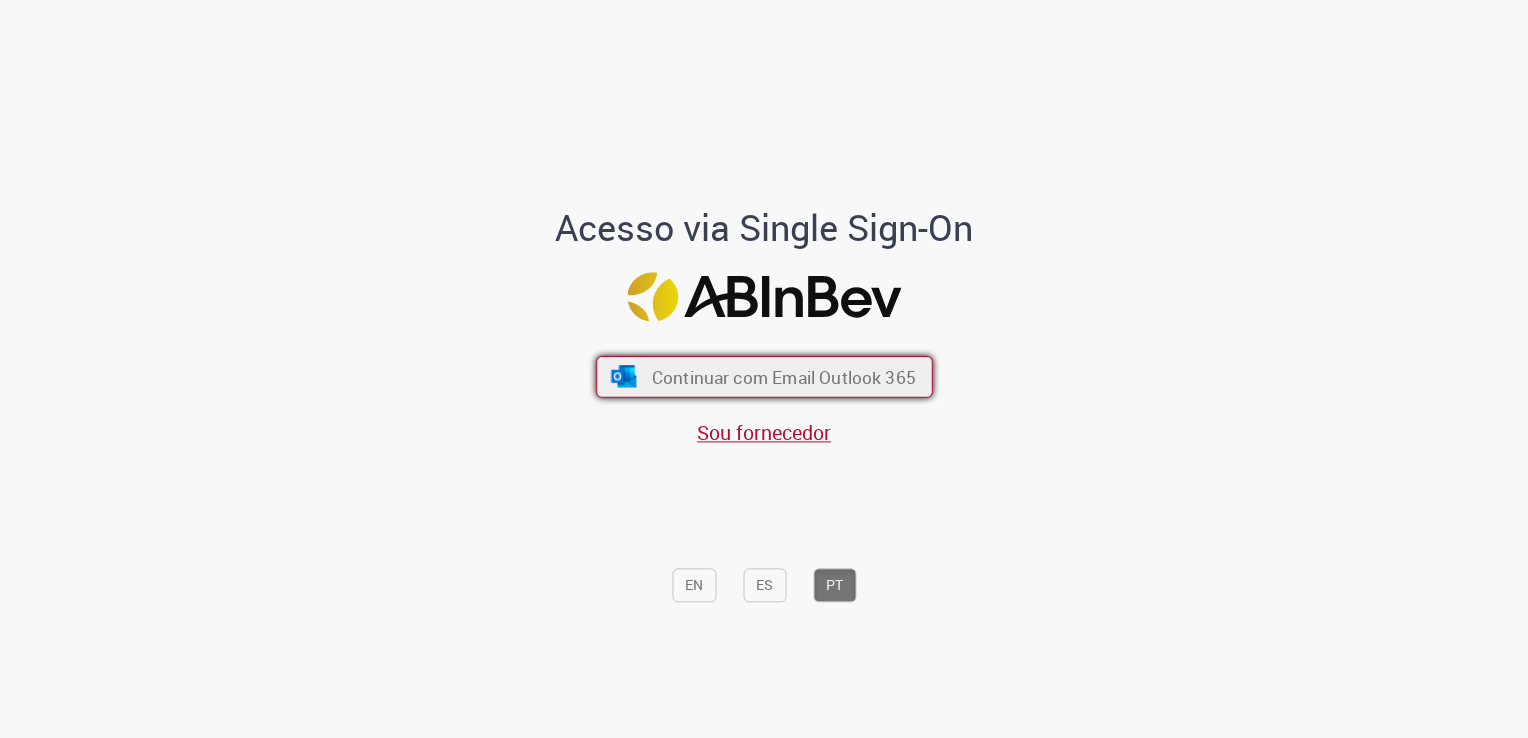 click on "Continuar com Email Outlook 365" at bounding box center (783, 377) 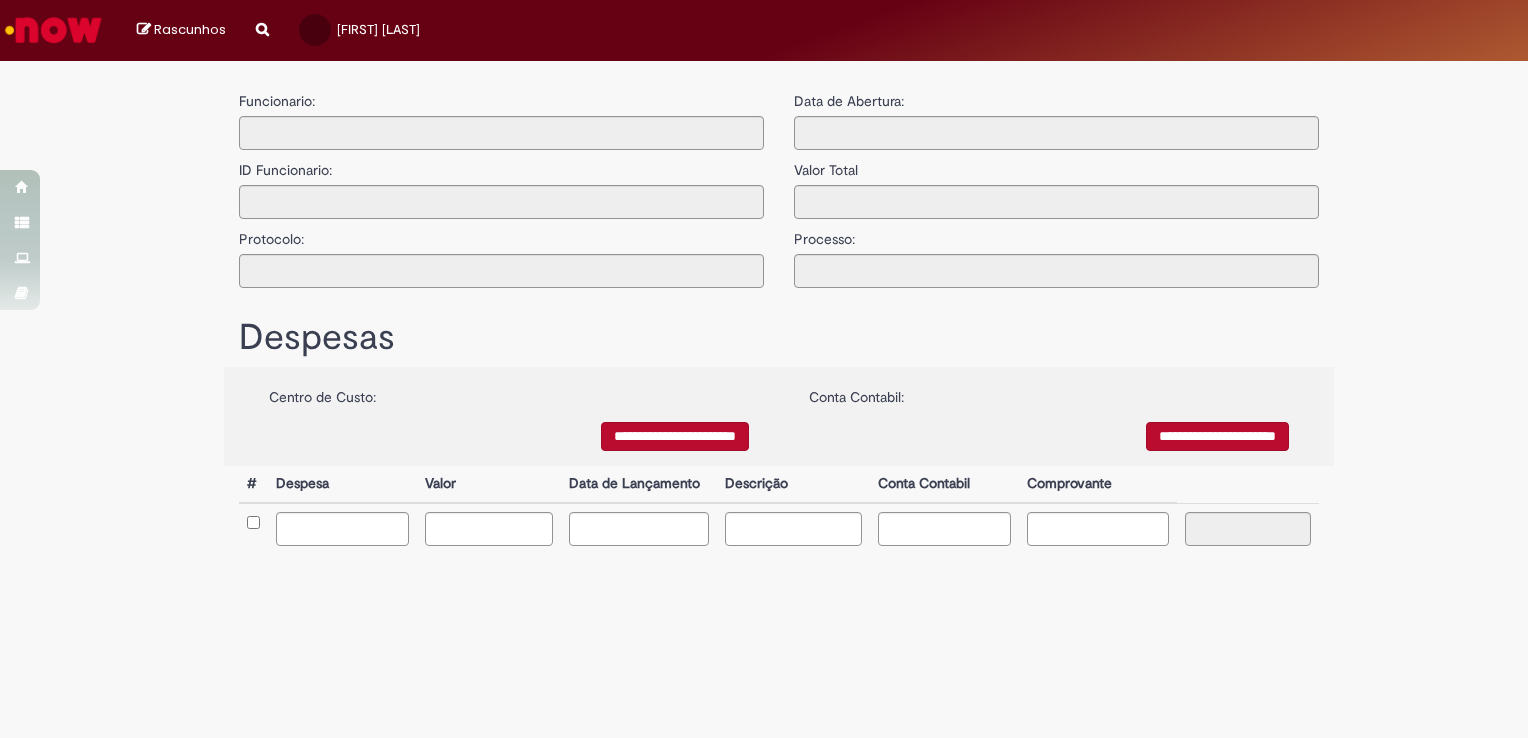 scroll, scrollTop: 0, scrollLeft: 0, axis: both 